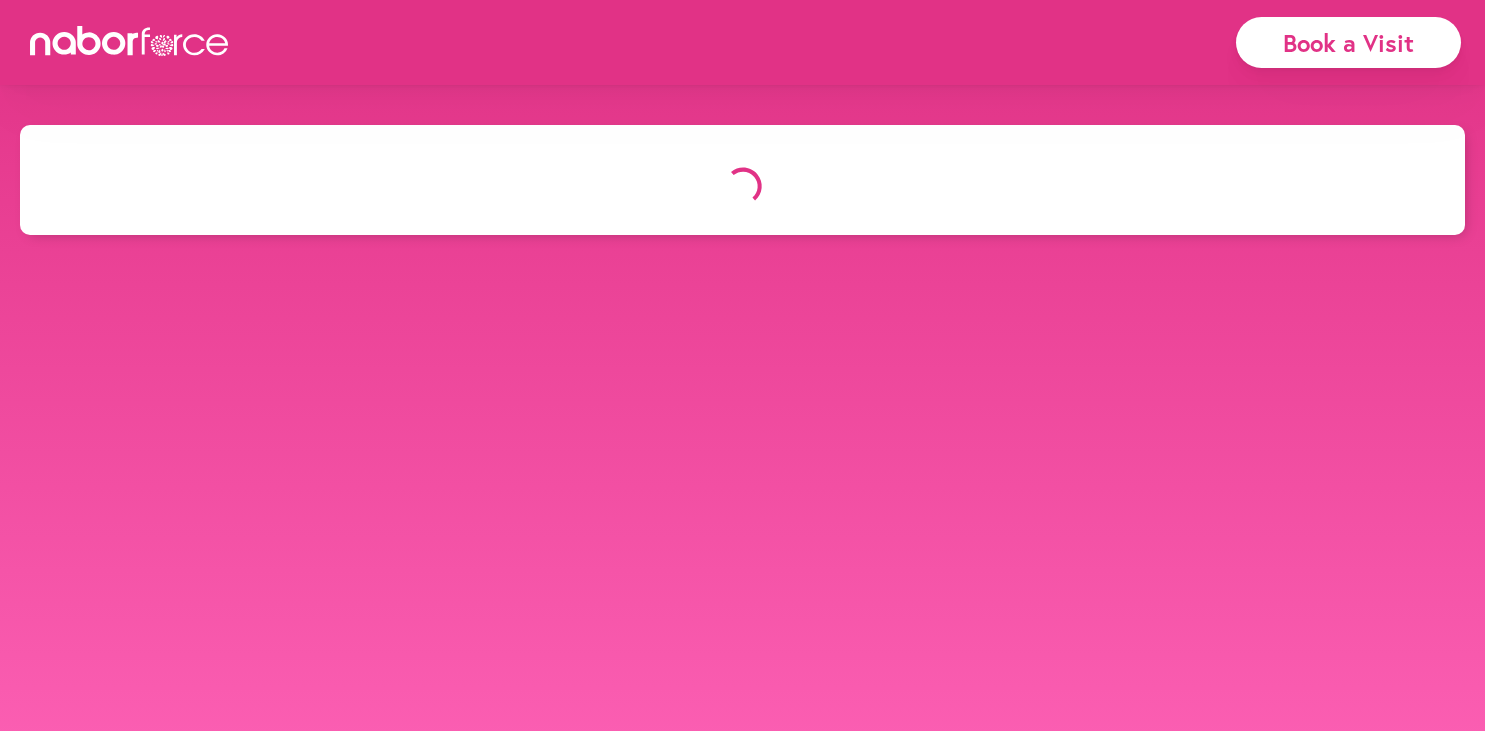 scroll, scrollTop: 0, scrollLeft: 0, axis: both 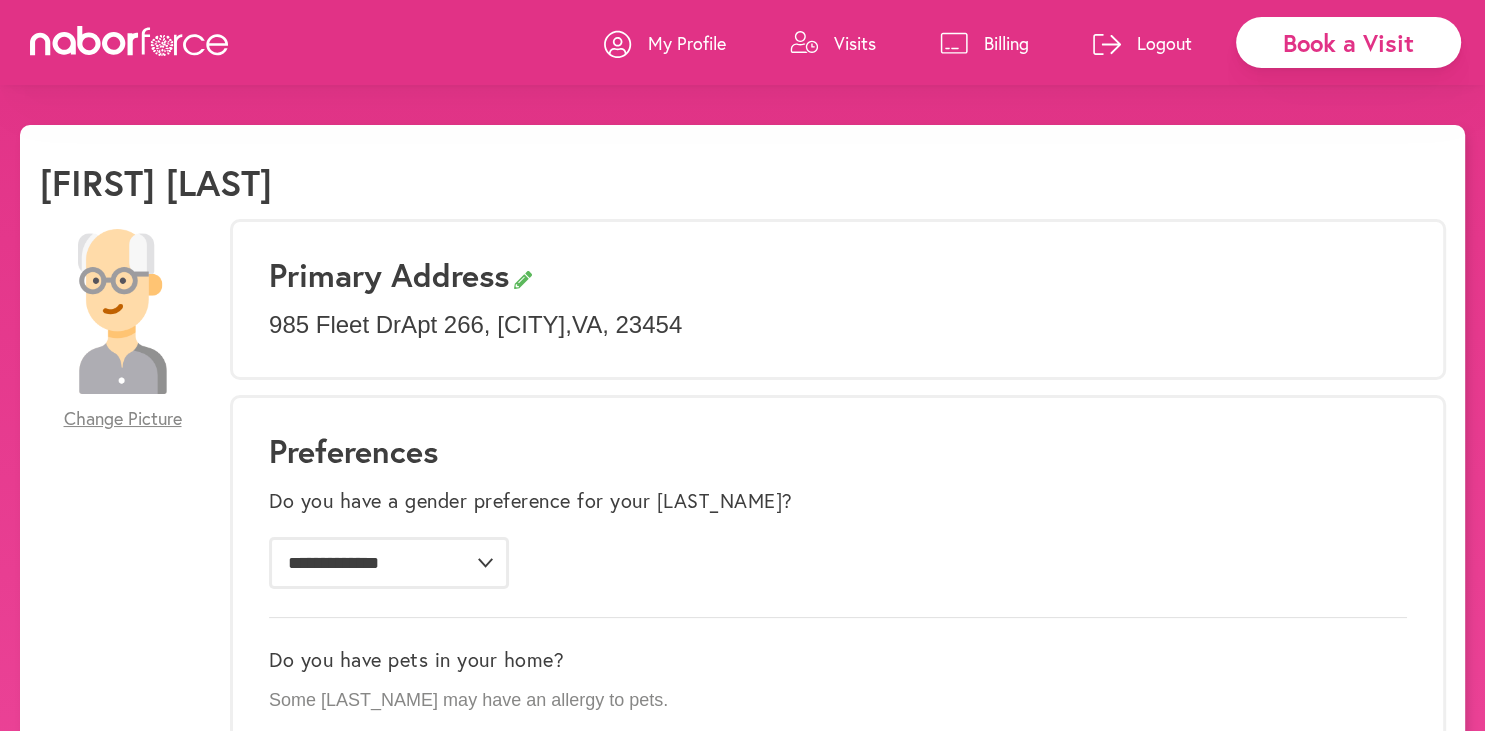 click on "Billing" at bounding box center (984, 43) 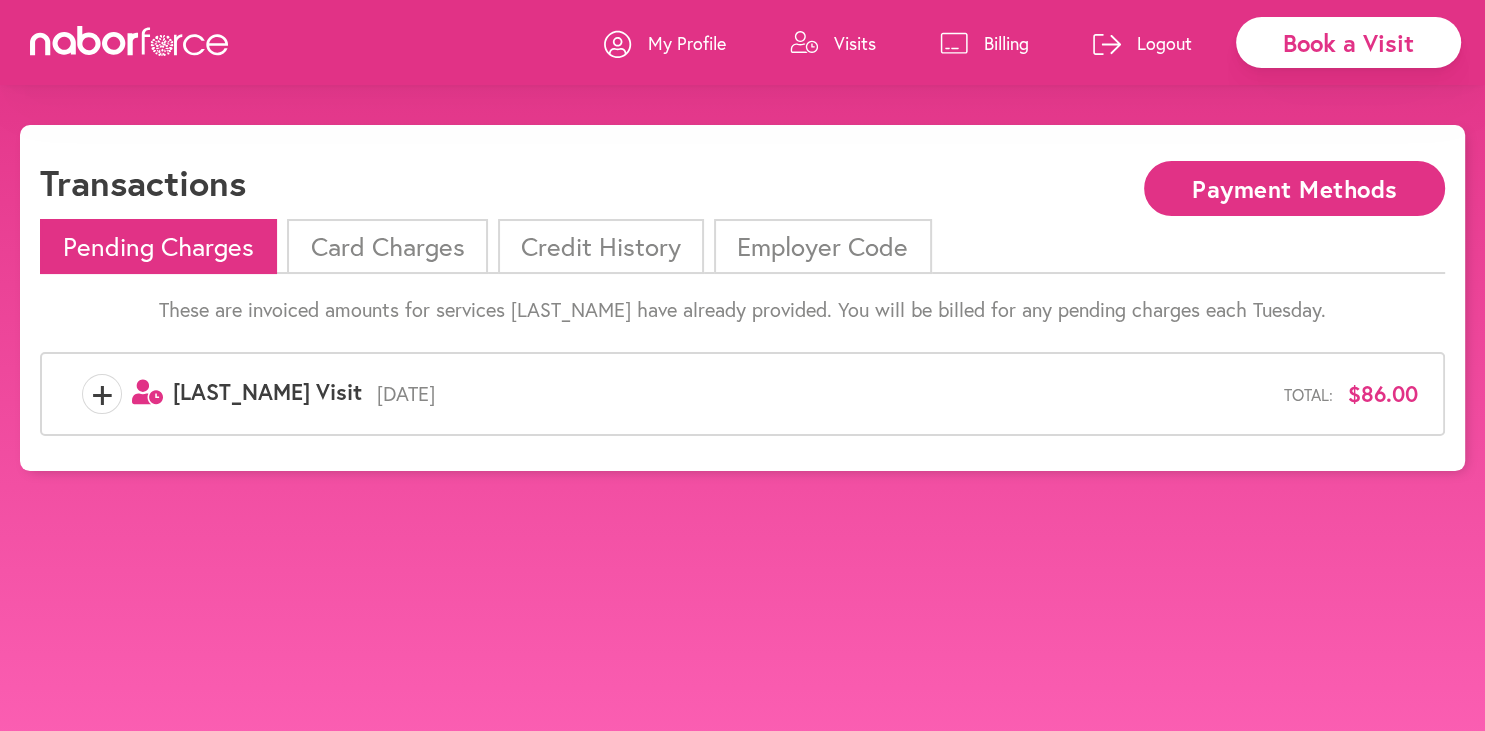 click on "Card Charges" at bounding box center (387, 246) 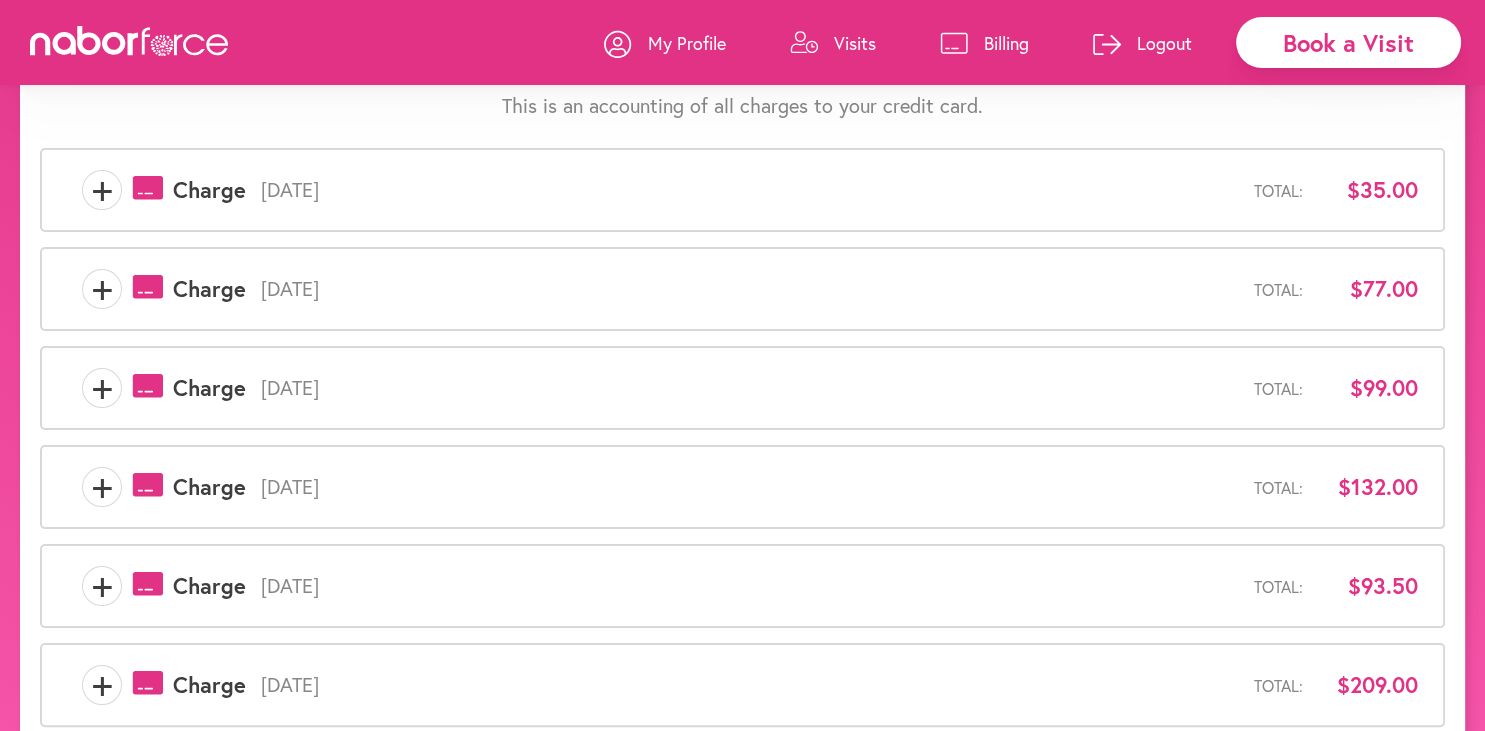 scroll, scrollTop: 160, scrollLeft: 0, axis: vertical 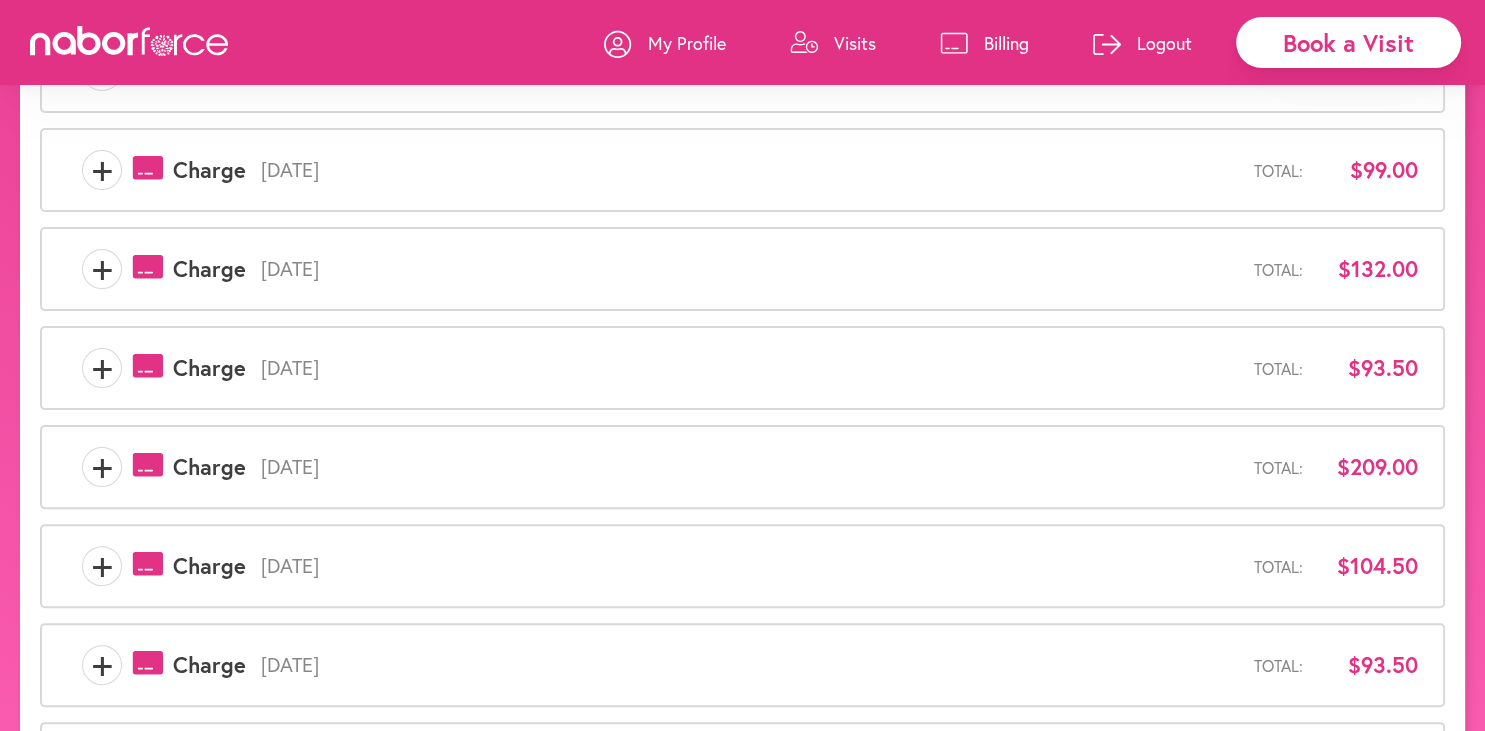 click on "Billing" at bounding box center (1006, 43) 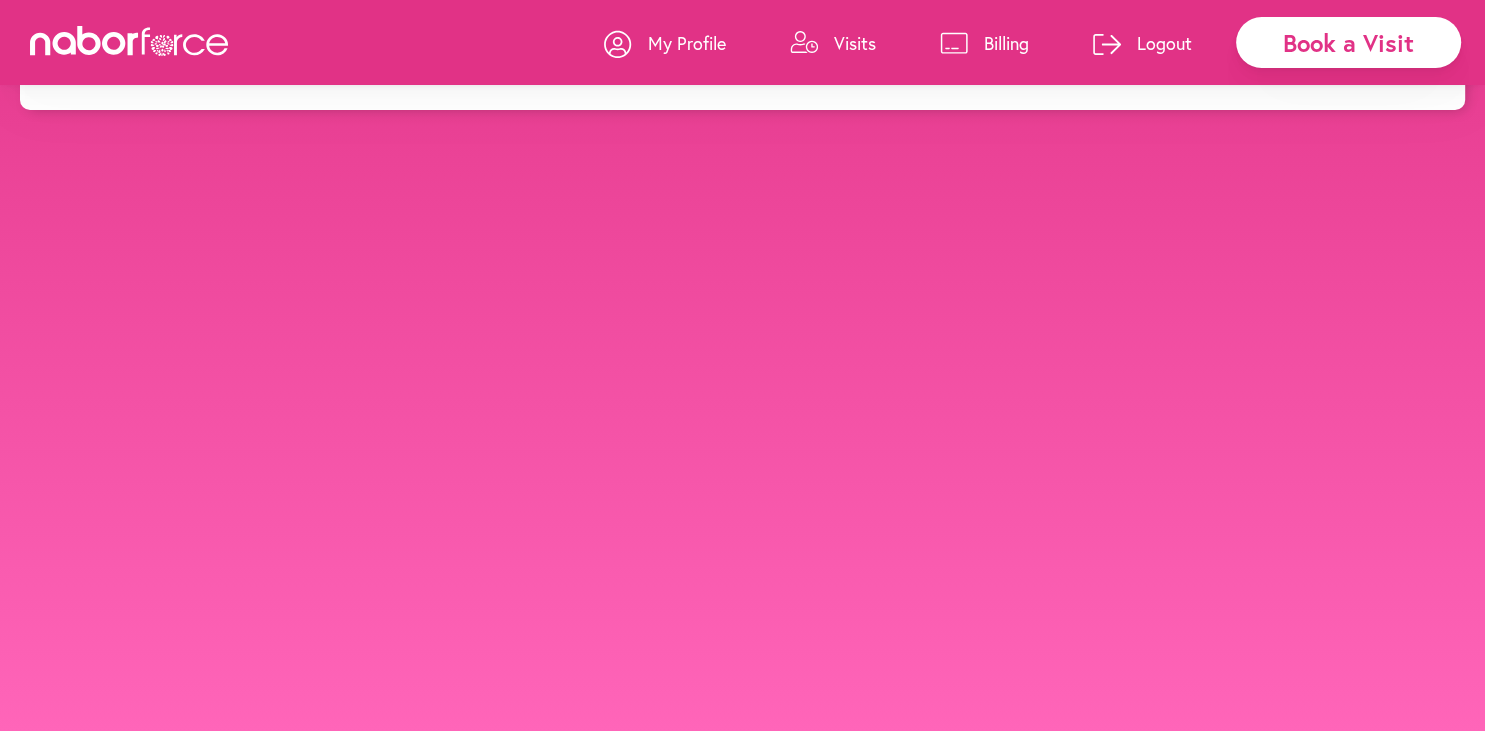 scroll, scrollTop: 0, scrollLeft: 0, axis: both 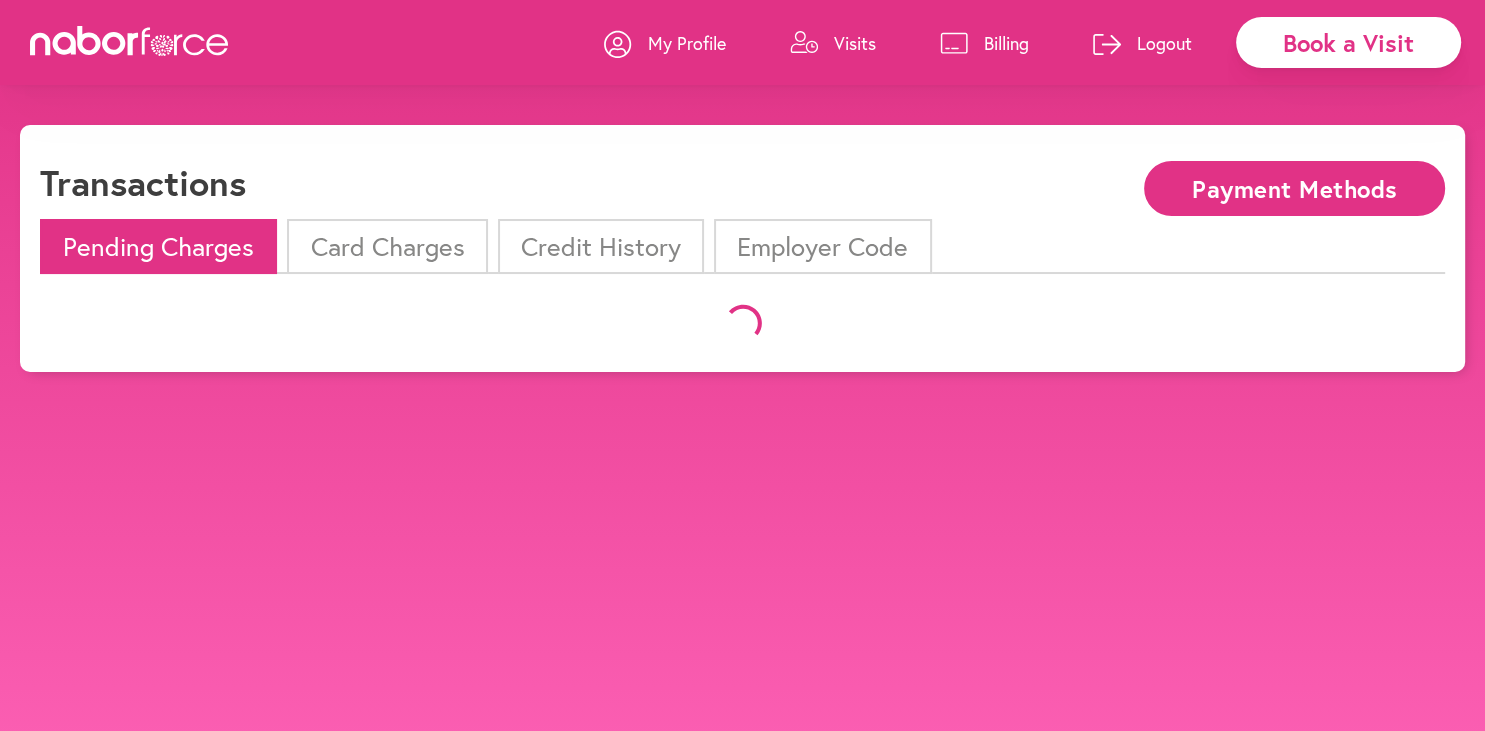 click on "Card Charges" at bounding box center [387, 246] 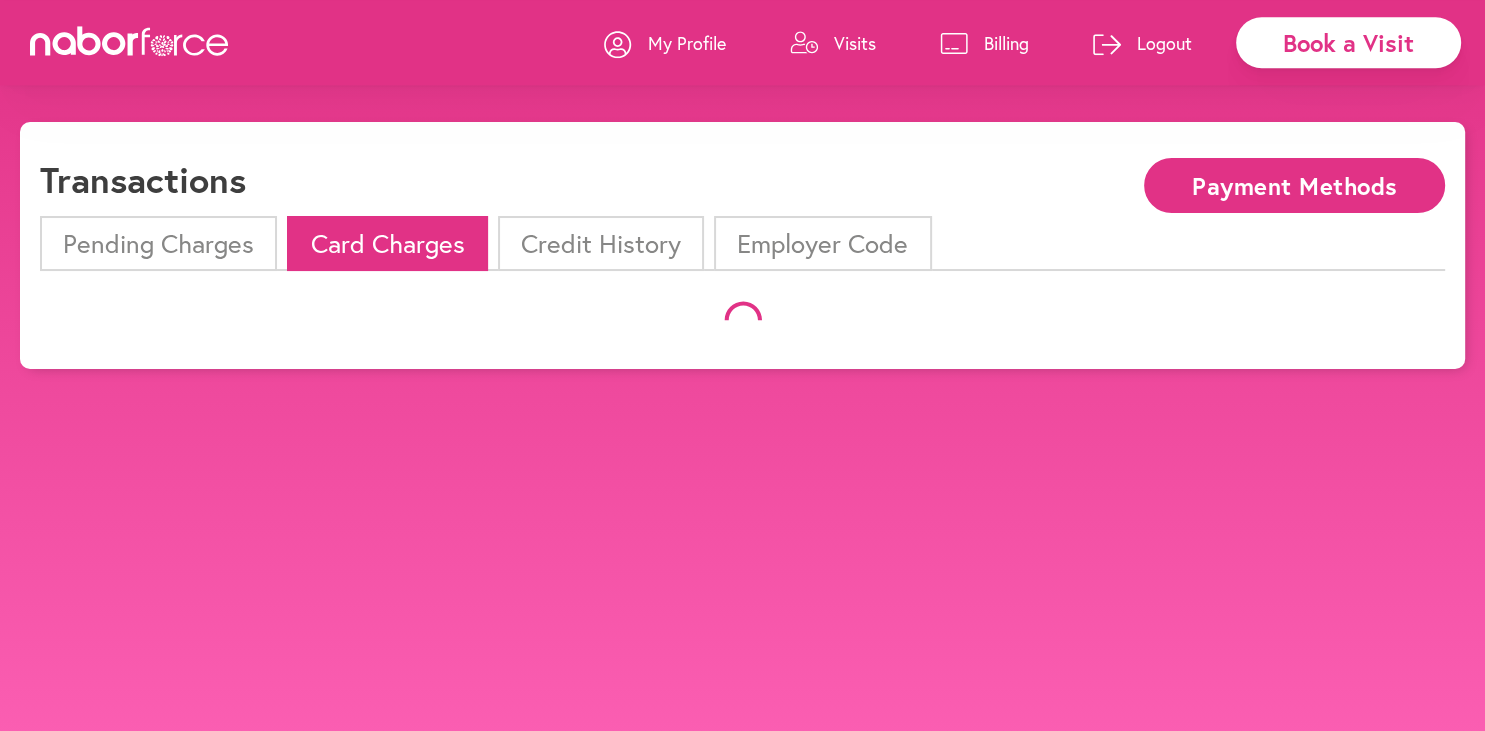 scroll, scrollTop: 0, scrollLeft: 0, axis: both 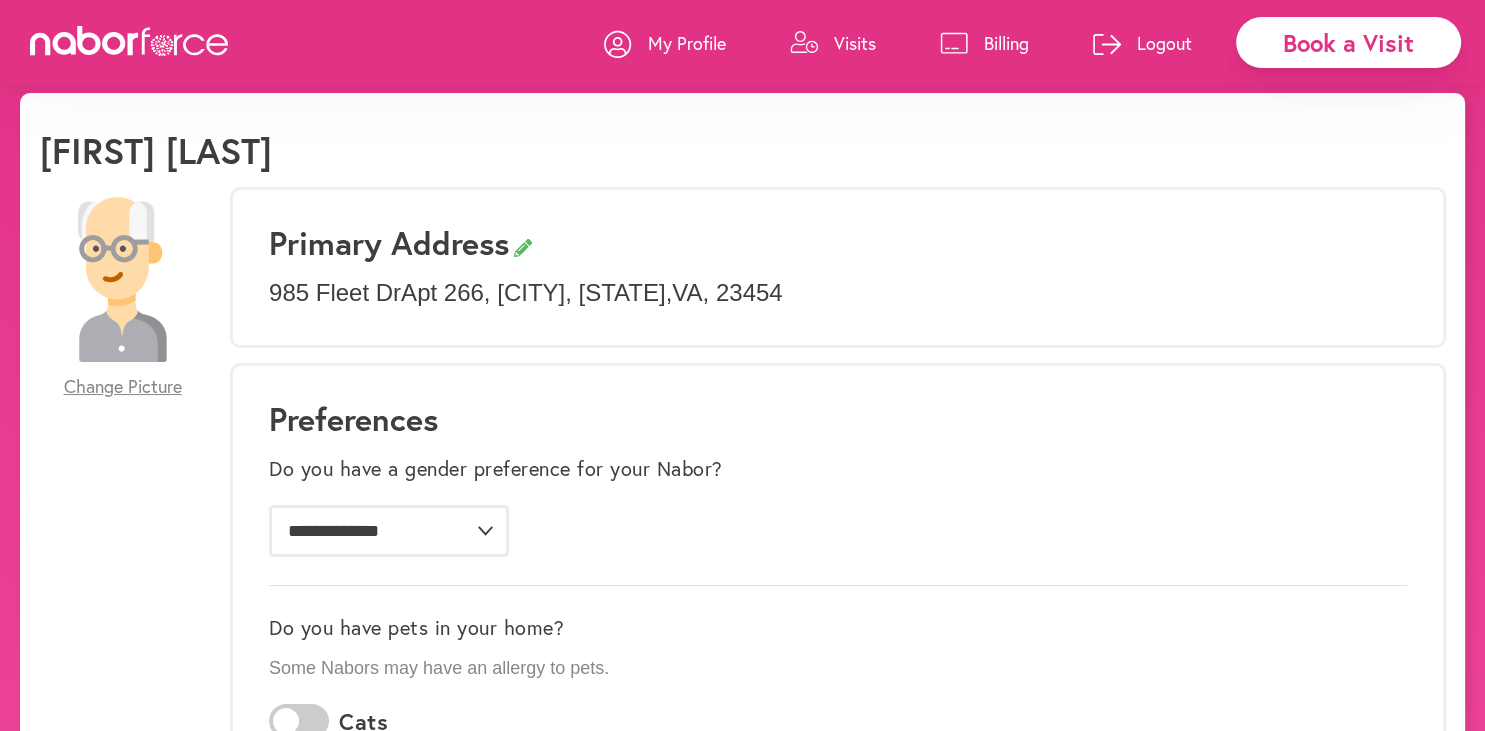 click on "Billing" at bounding box center [1006, 43] 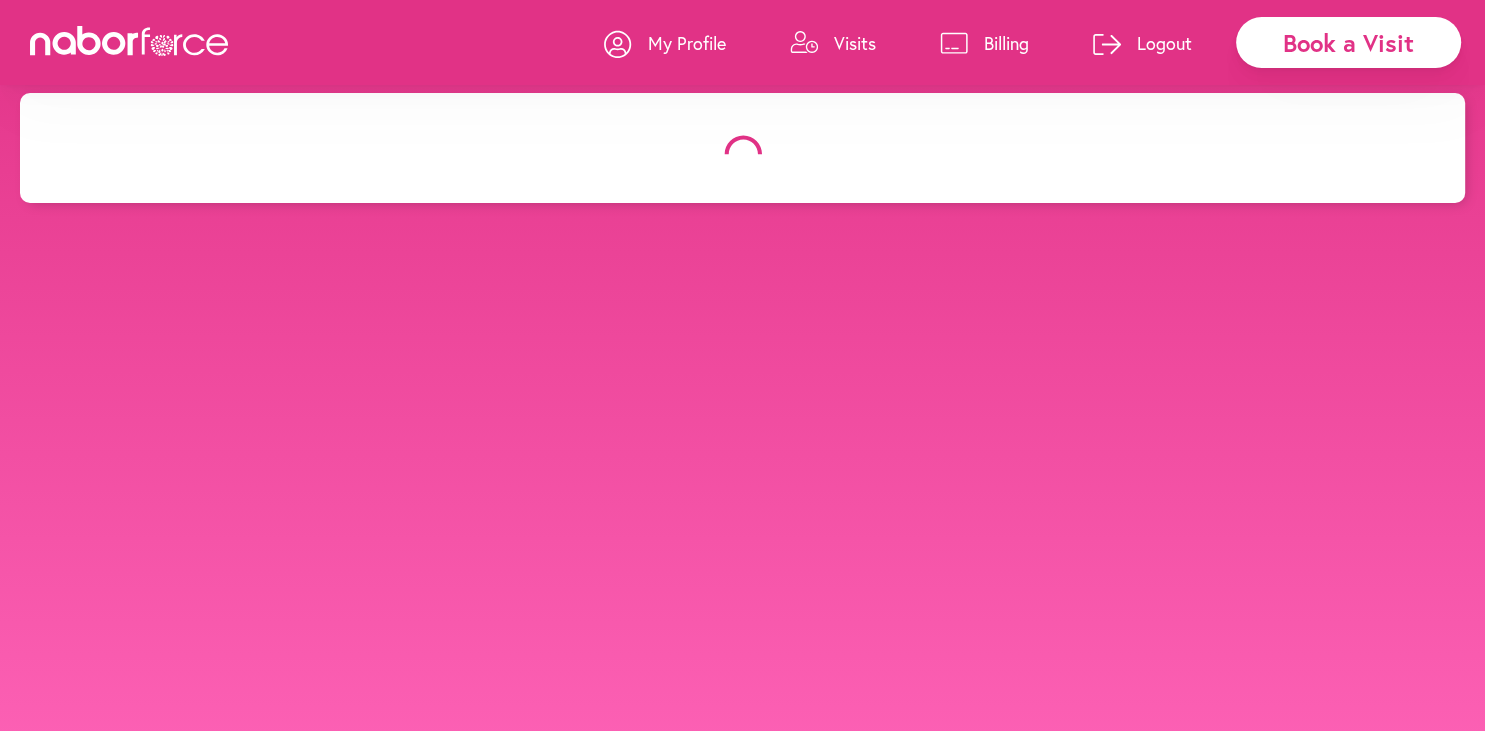 scroll, scrollTop: 0, scrollLeft: 0, axis: both 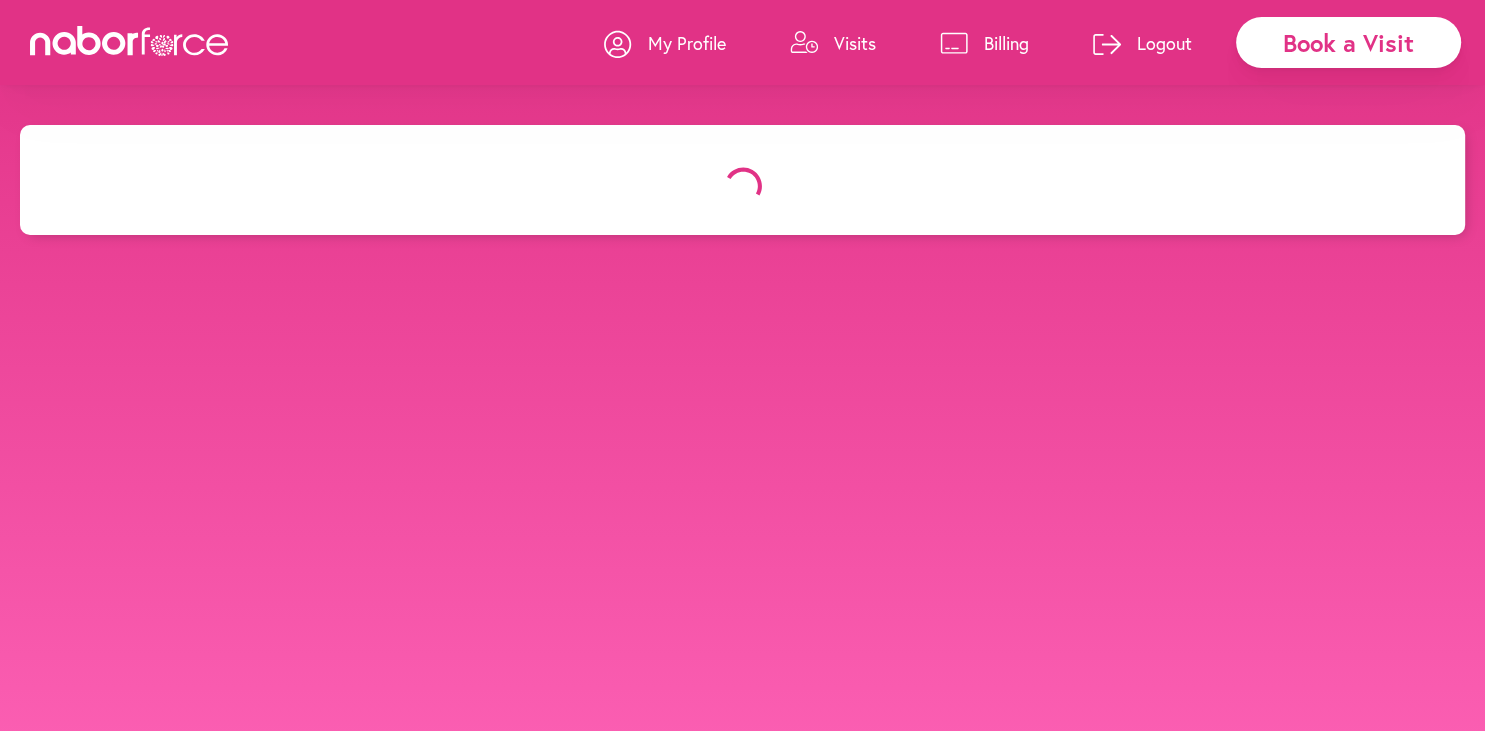 click on "My Profile" at bounding box center (687, 43) 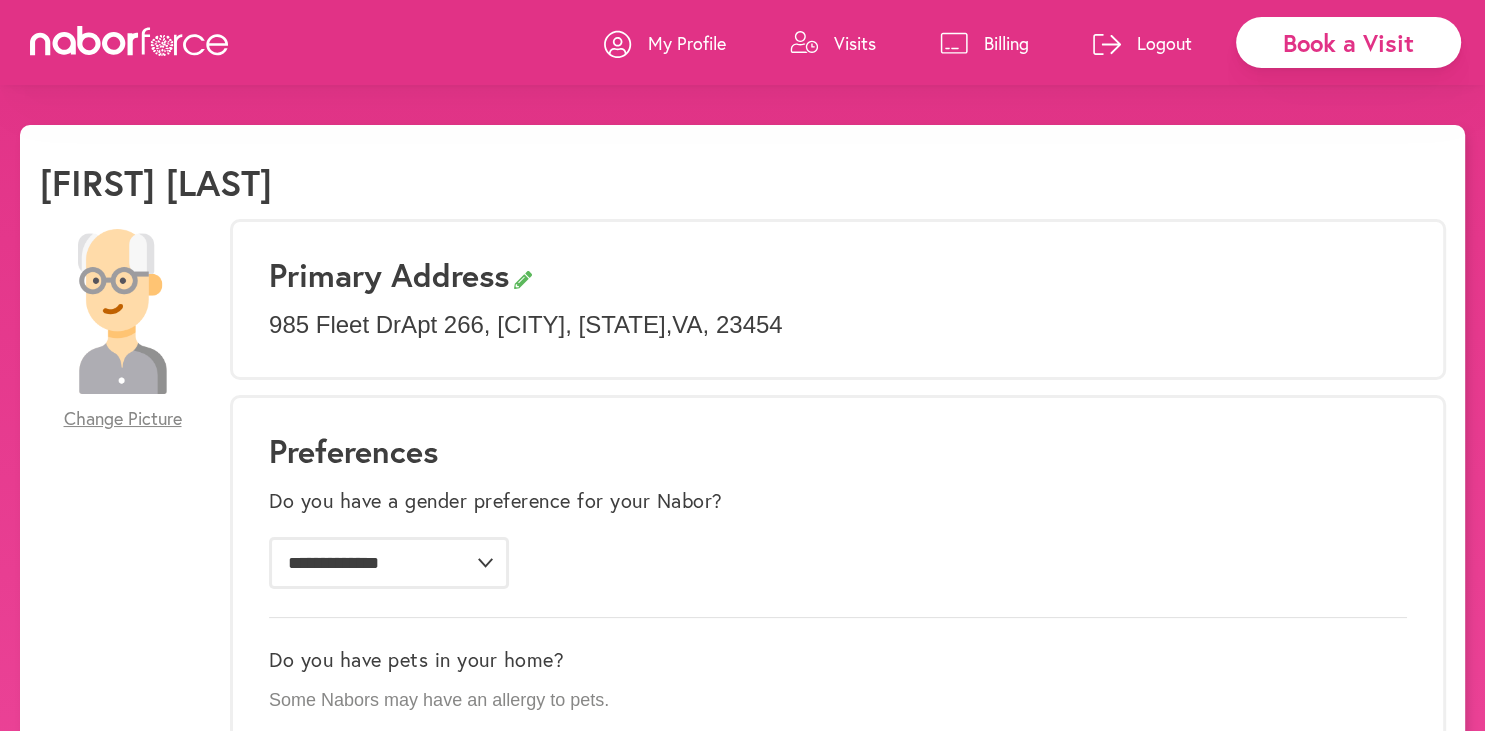 click on "Visits" at bounding box center (855, 43) 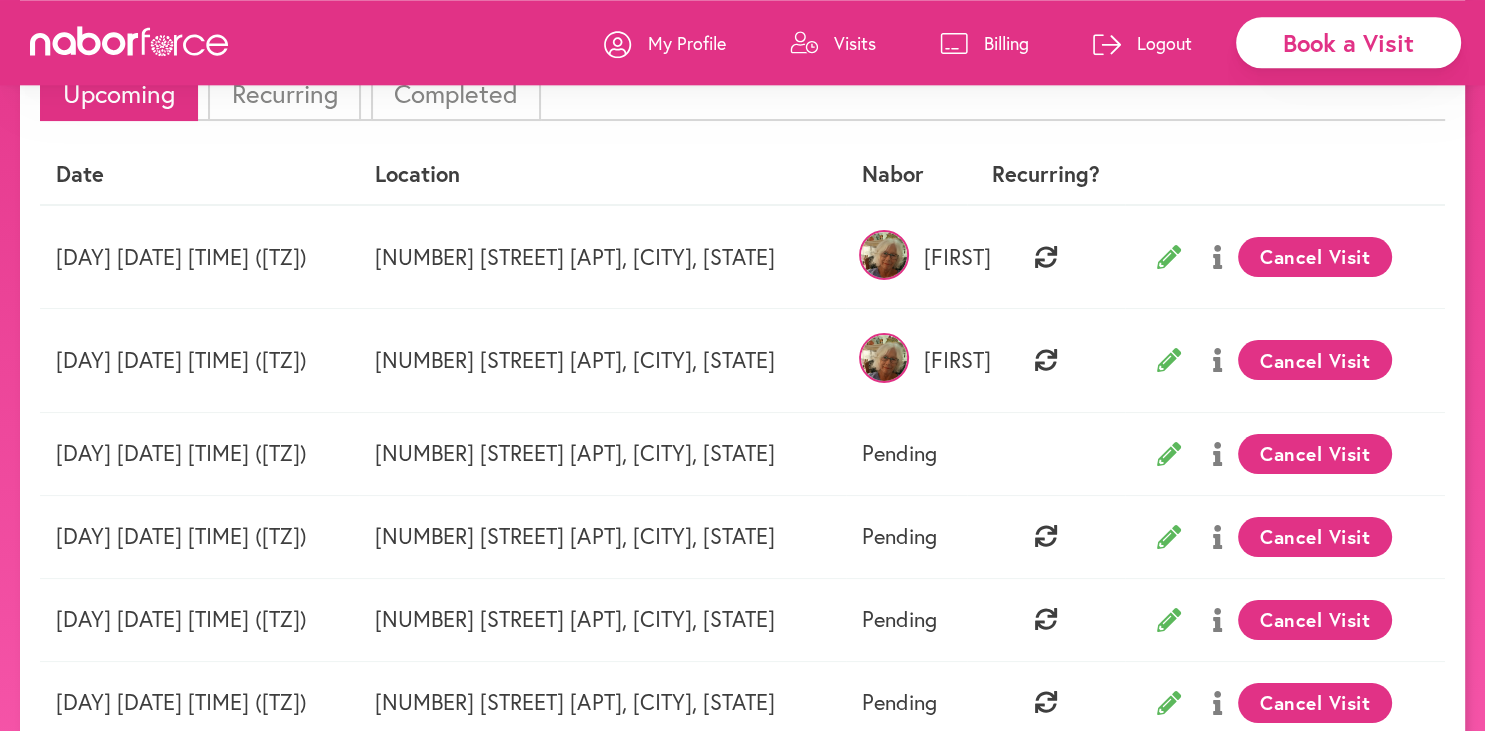 scroll, scrollTop: 211, scrollLeft: 0, axis: vertical 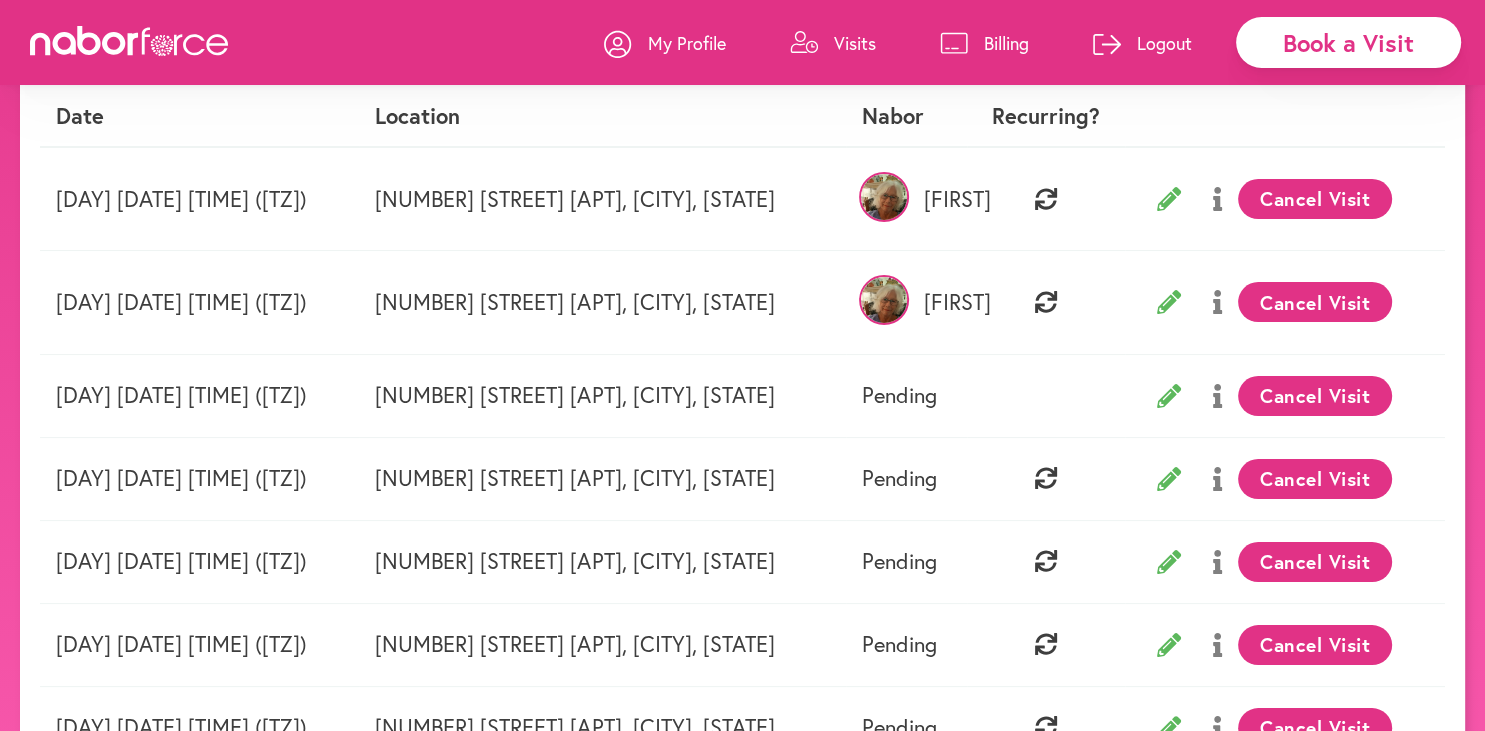 click on "Book a Visit" at bounding box center (1348, 42) 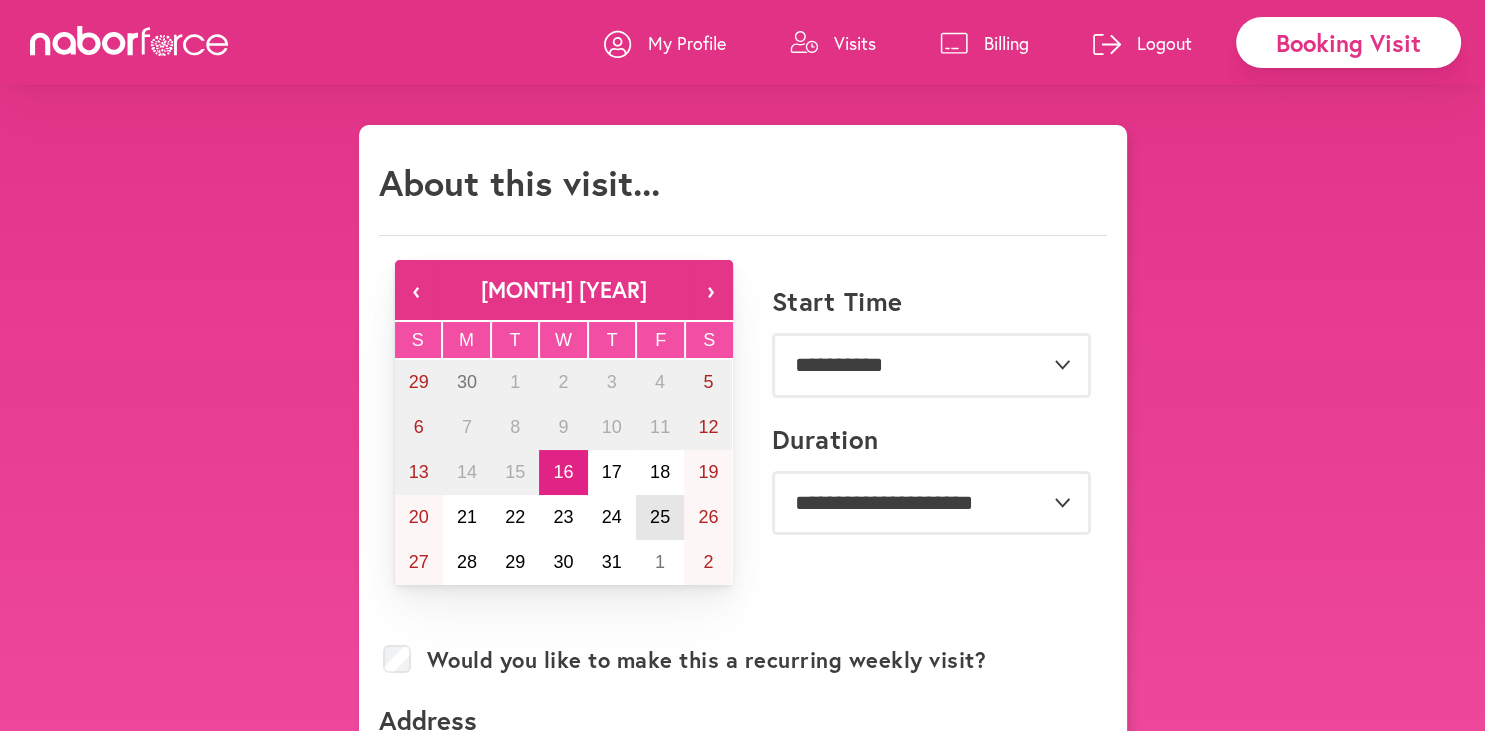 click on "25" at bounding box center [660, 517] 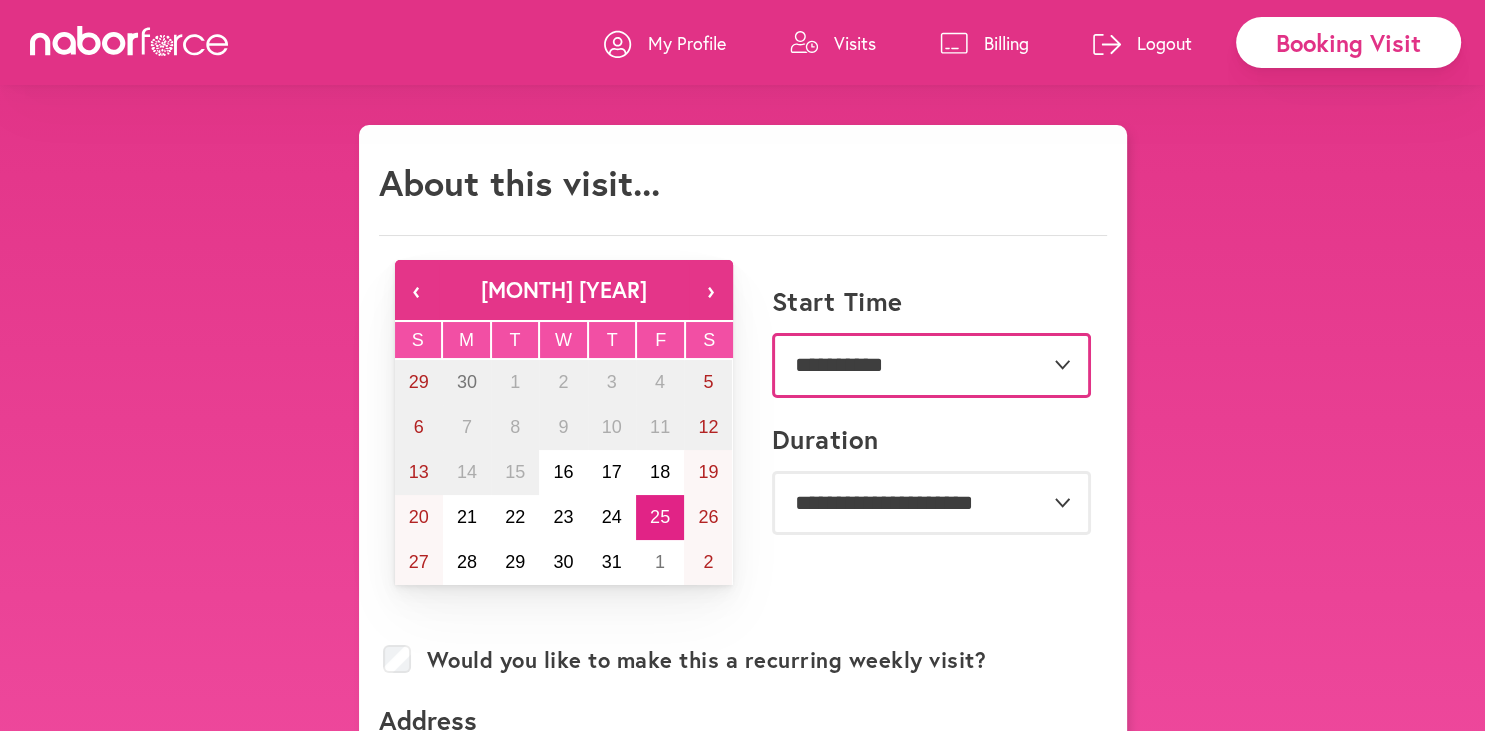 click on "**********" at bounding box center (931, 365) 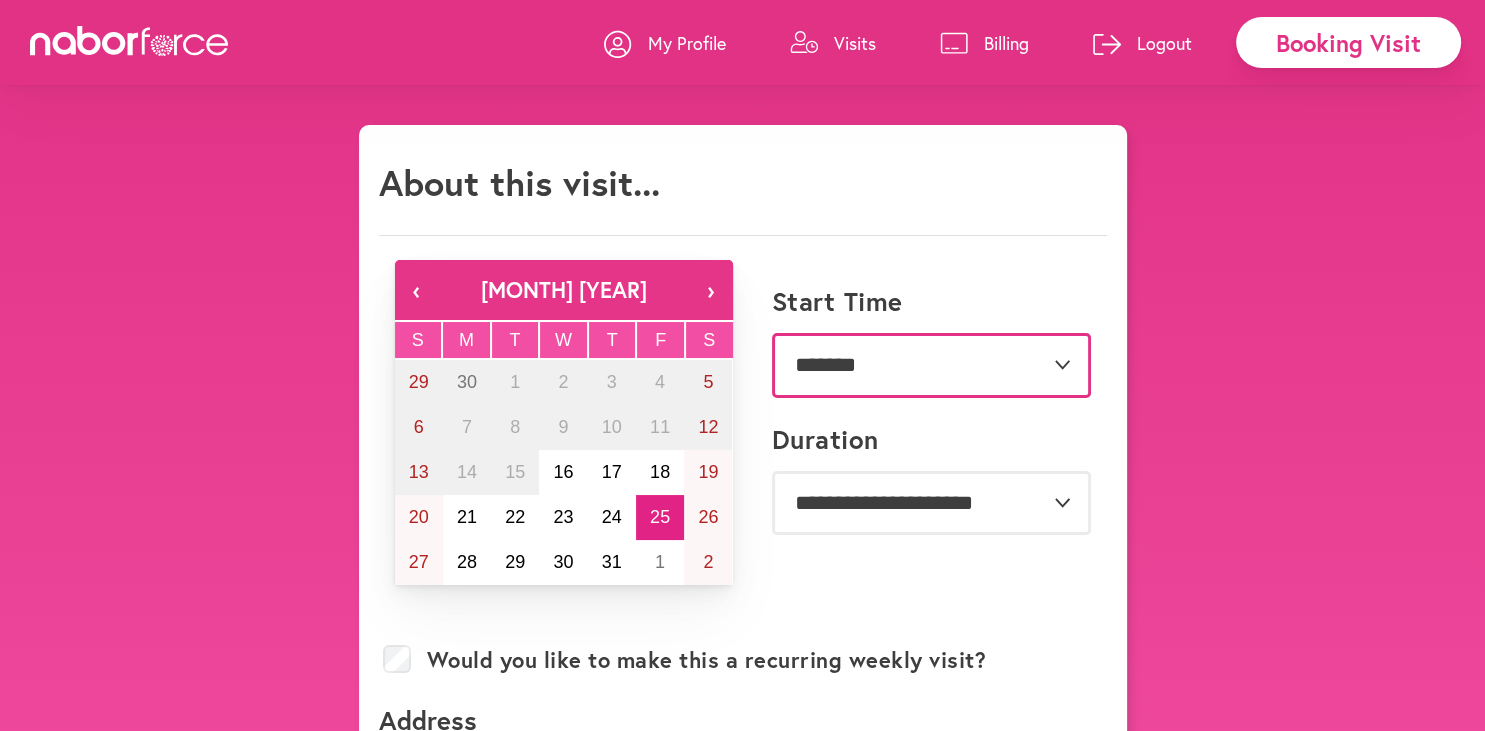click on "*******" at bounding box center (0, 0) 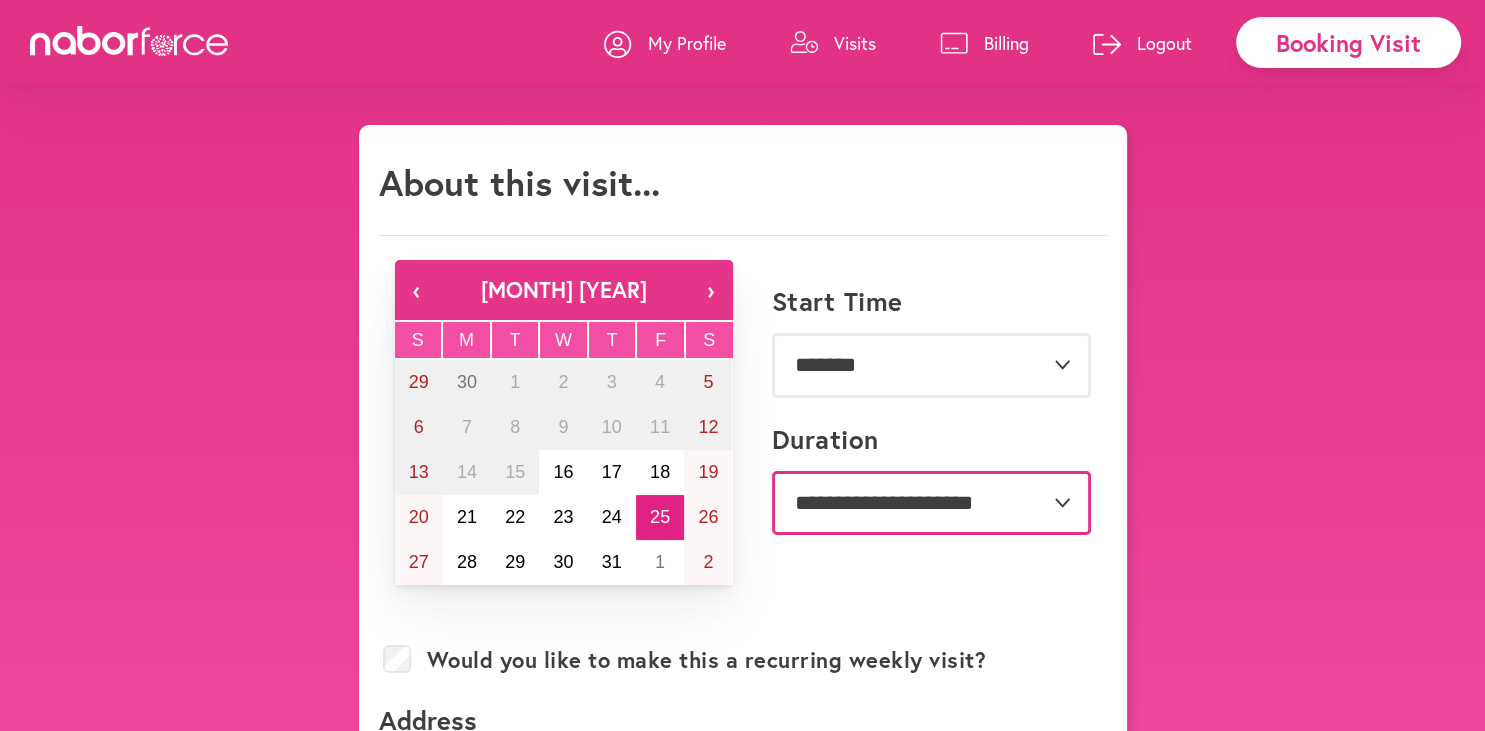 click on "**********" at bounding box center [931, 503] 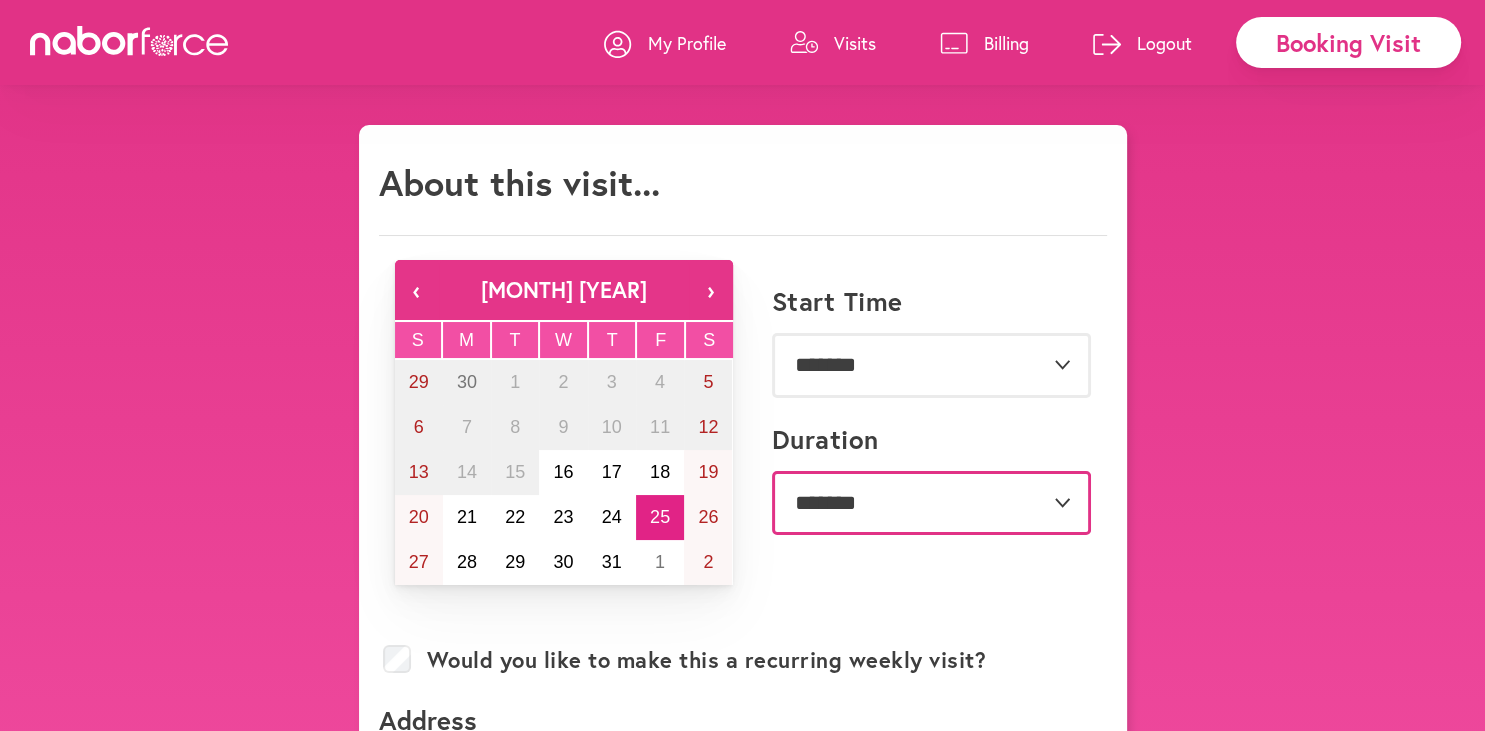 click on "*******" at bounding box center [0, 0] 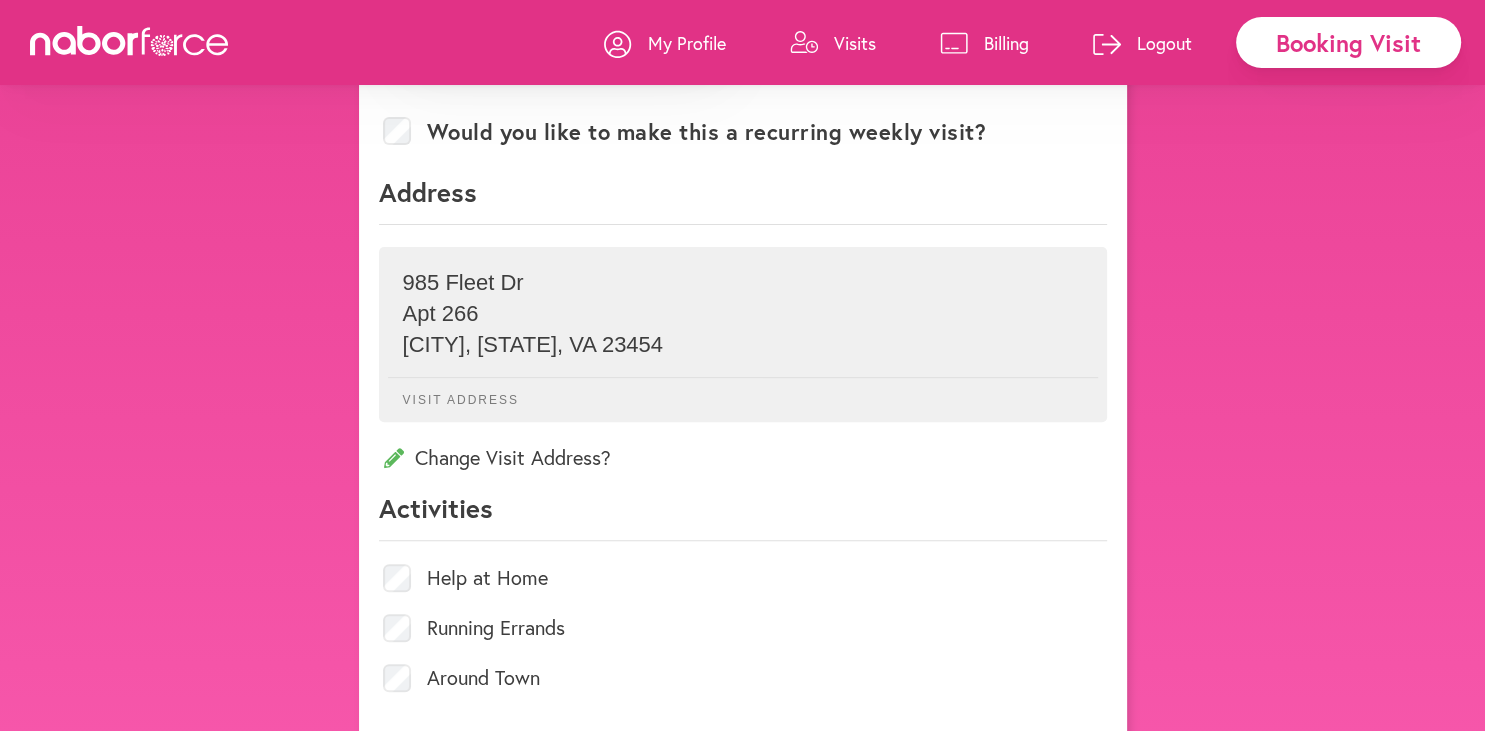 scroll, scrollTop: 633, scrollLeft: 0, axis: vertical 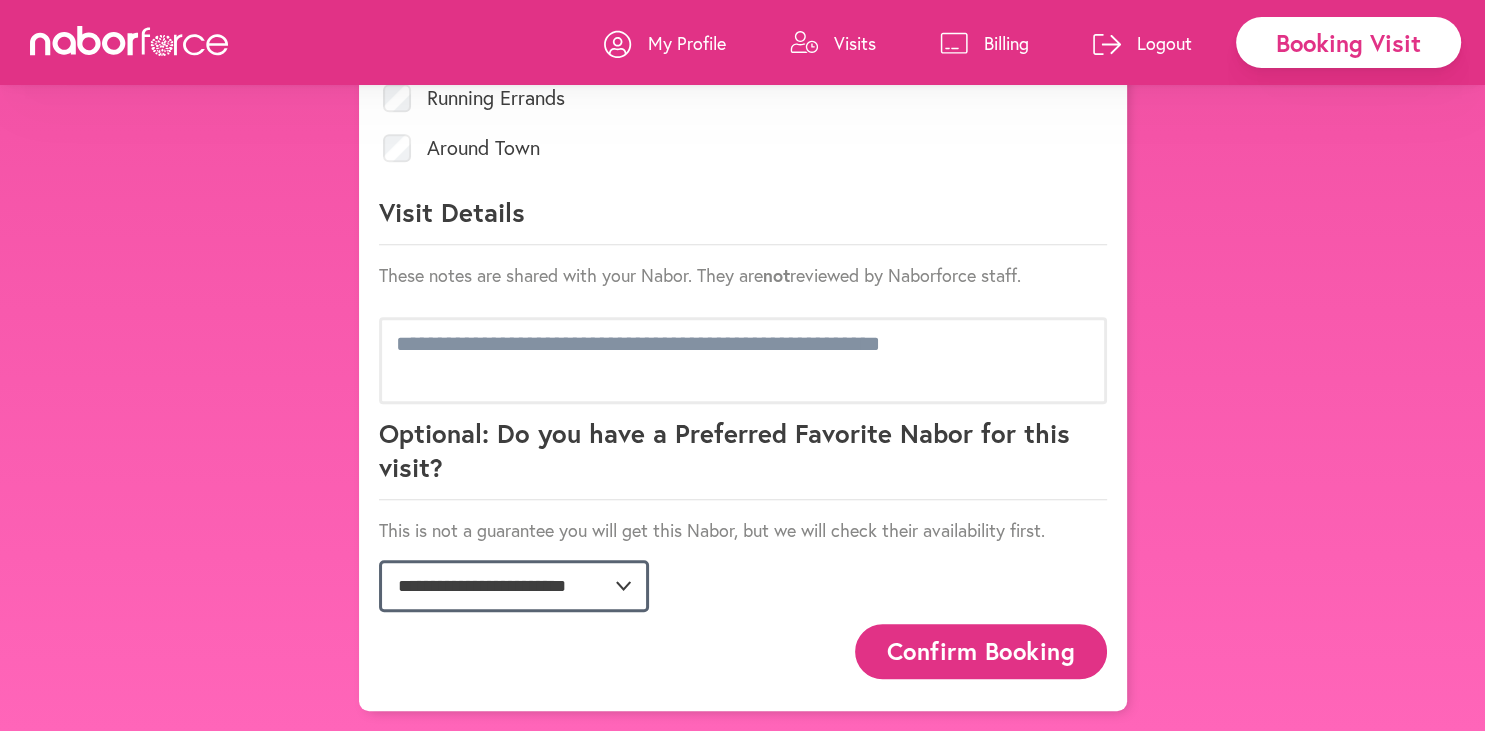 click on "**********" 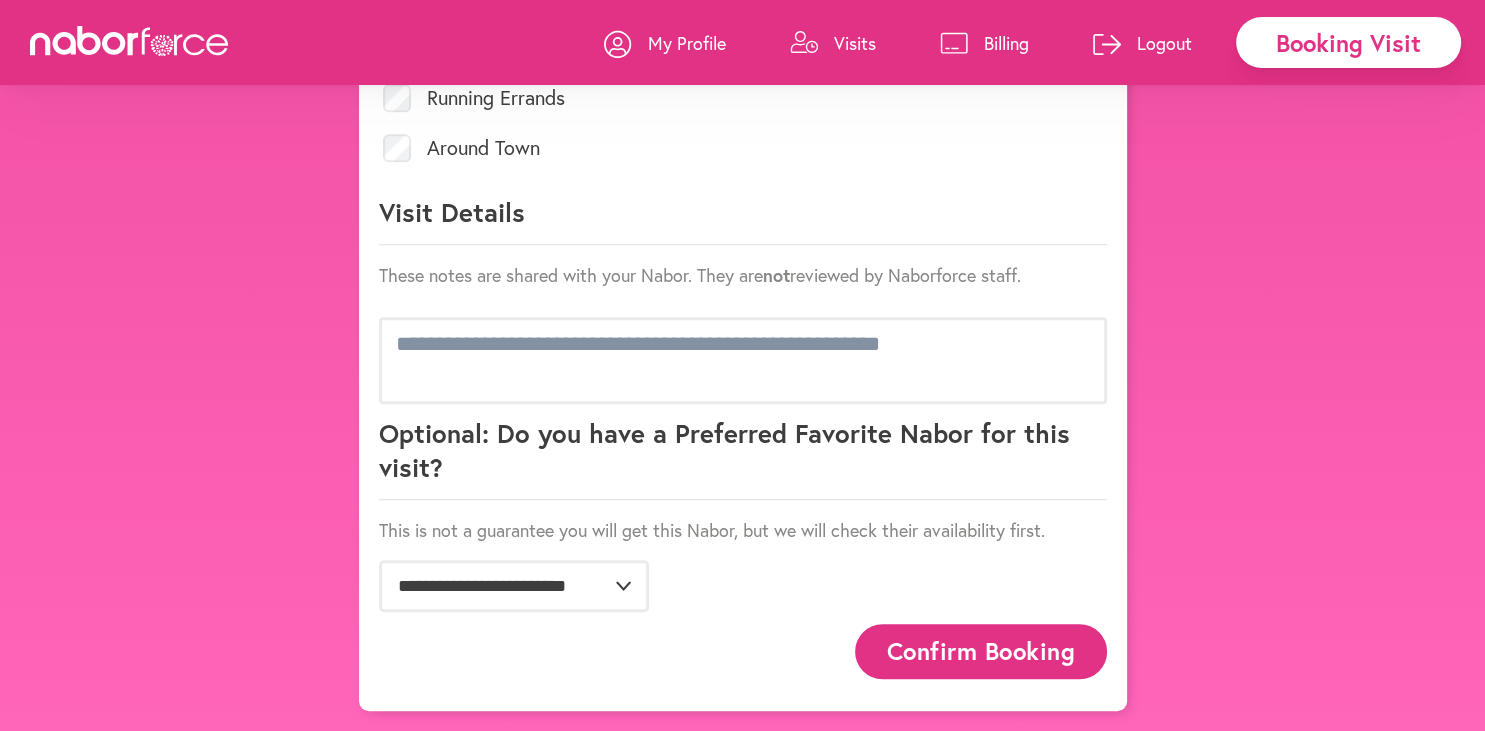 click on "Confirm Booking" at bounding box center [981, 651] 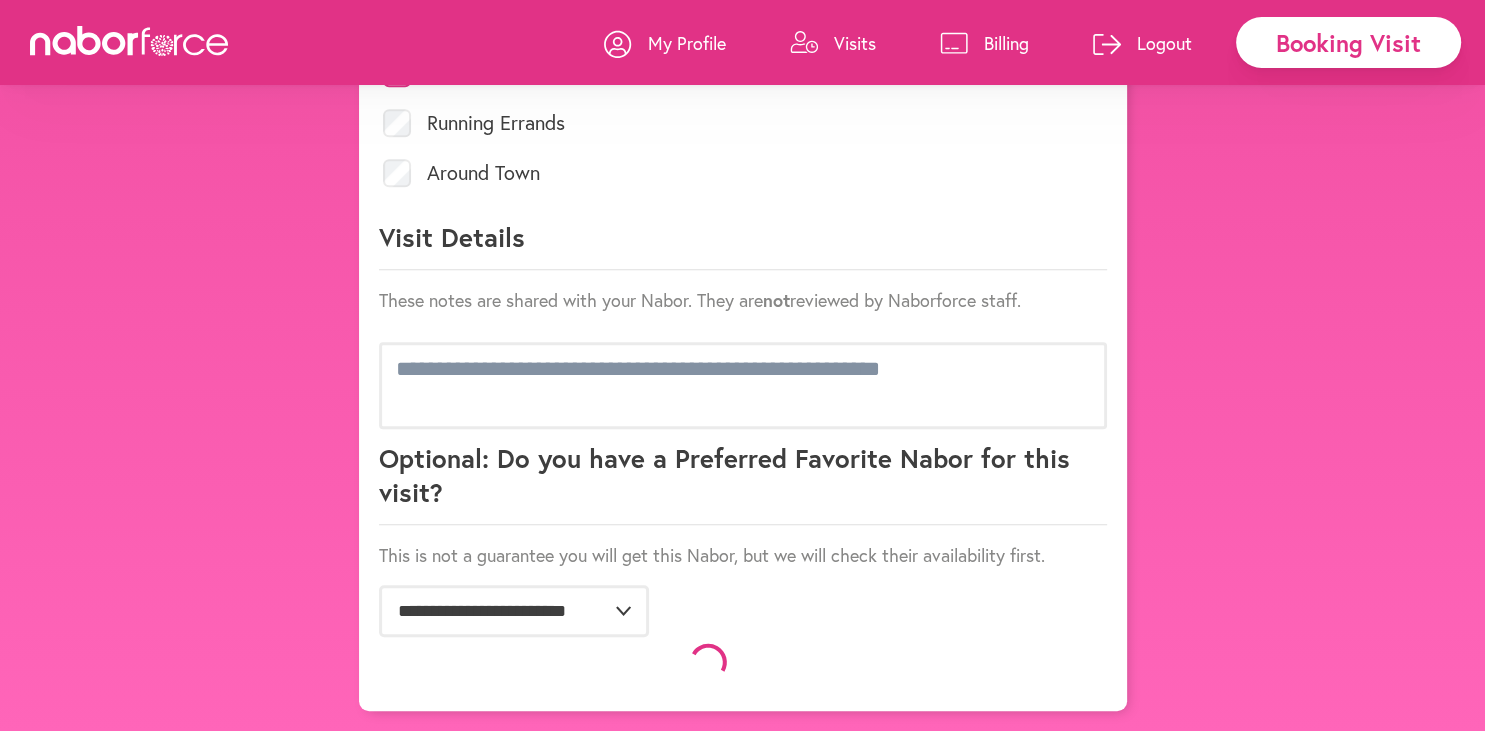 scroll, scrollTop: 1037, scrollLeft: 0, axis: vertical 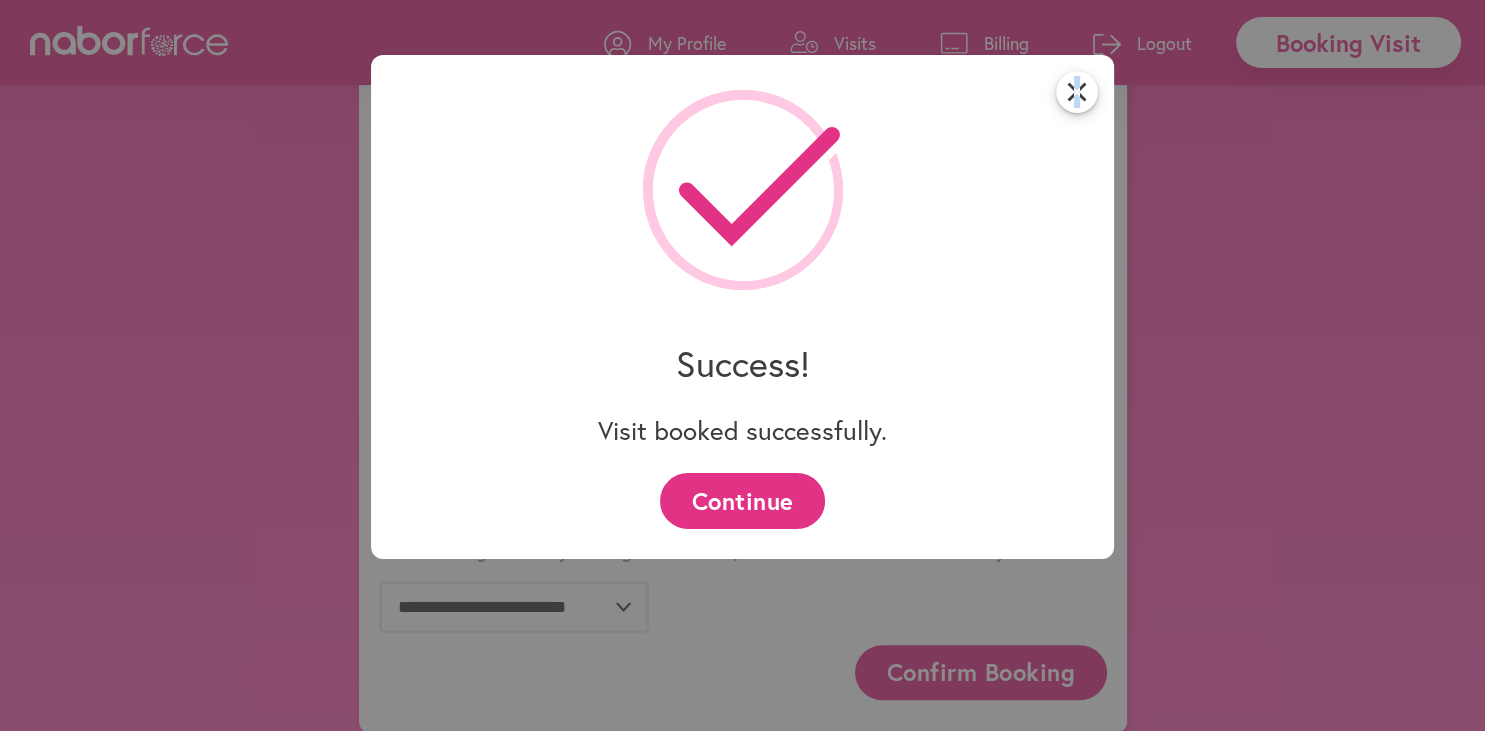 click on "close" at bounding box center [1077, 92] 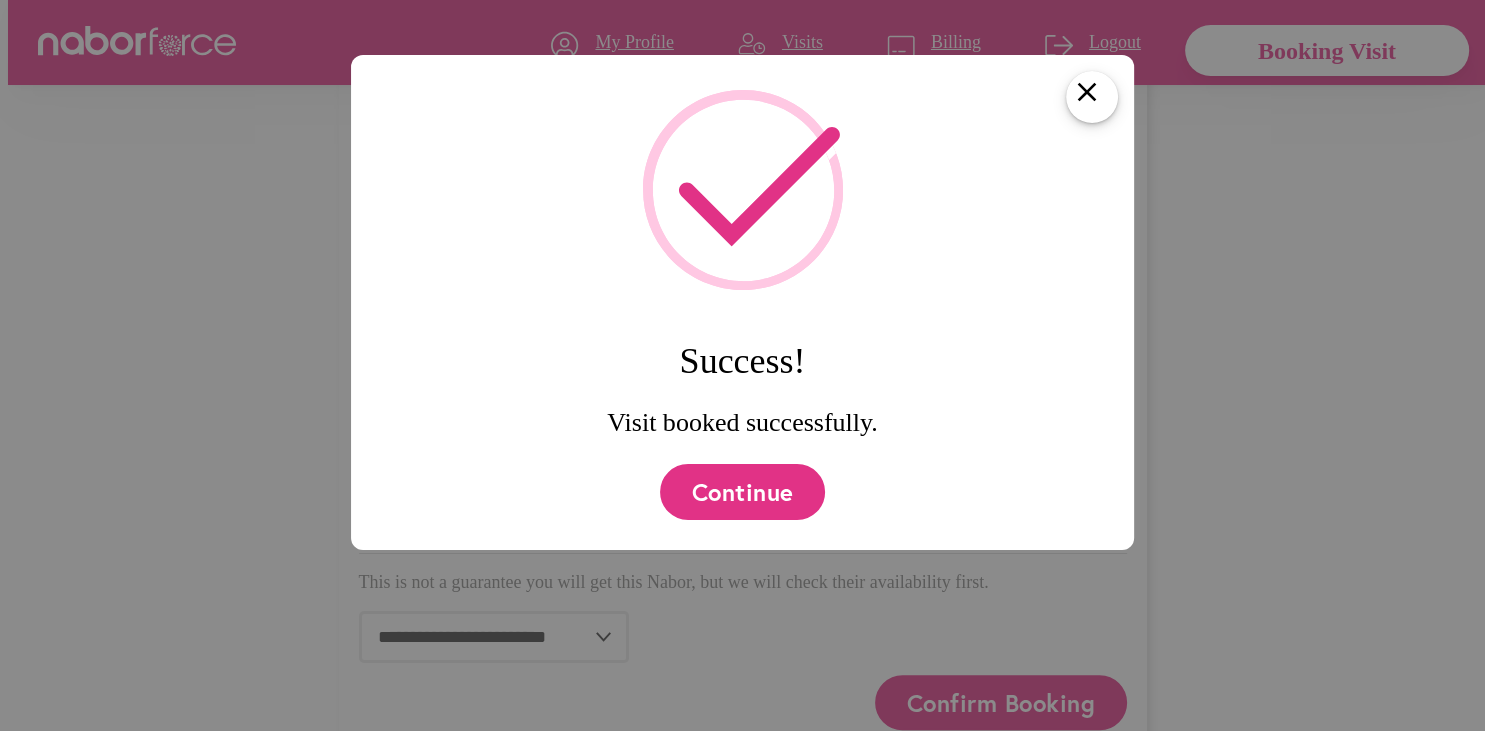 scroll, scrollTop: 0, scrollLeft: 0, axis: both 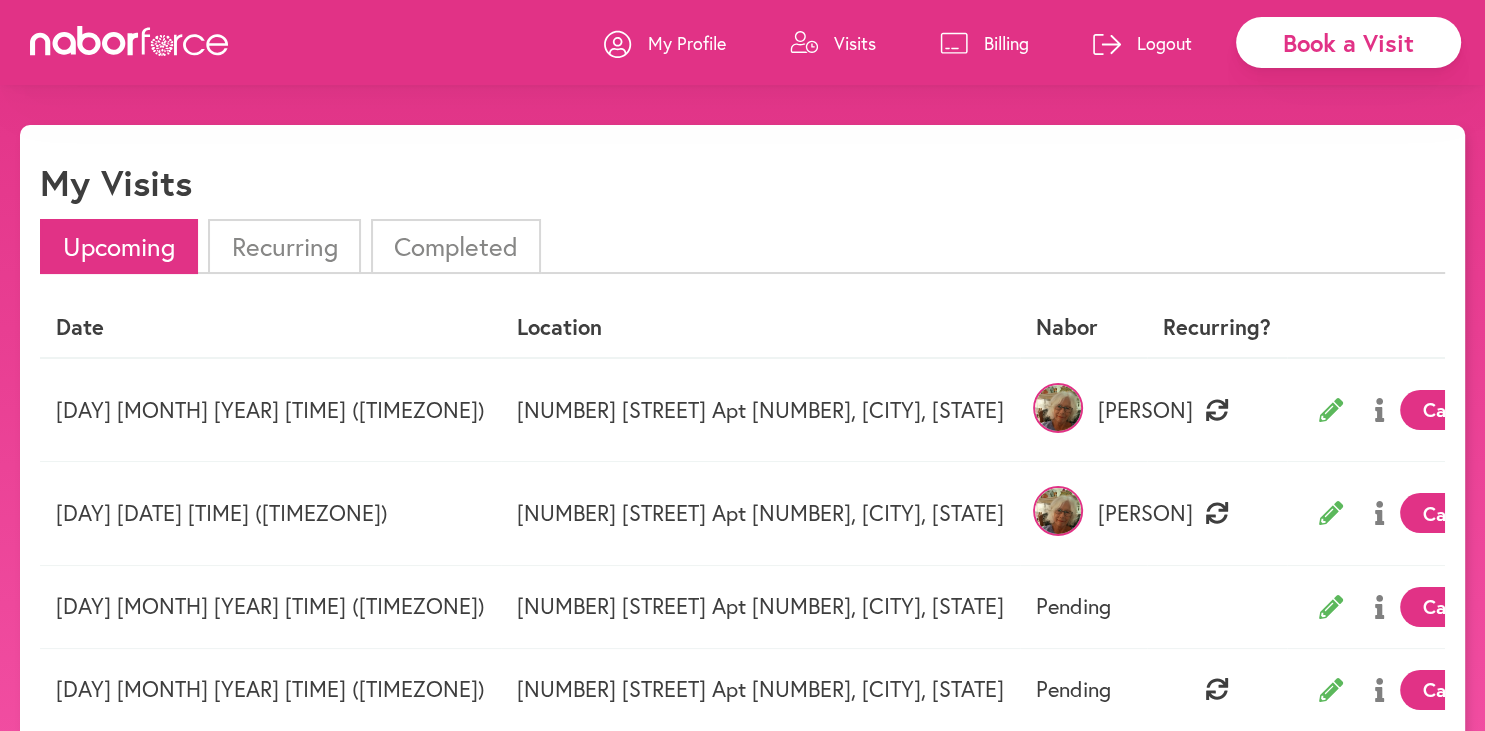 click on "Billing" at bounding box center [1006, 43] 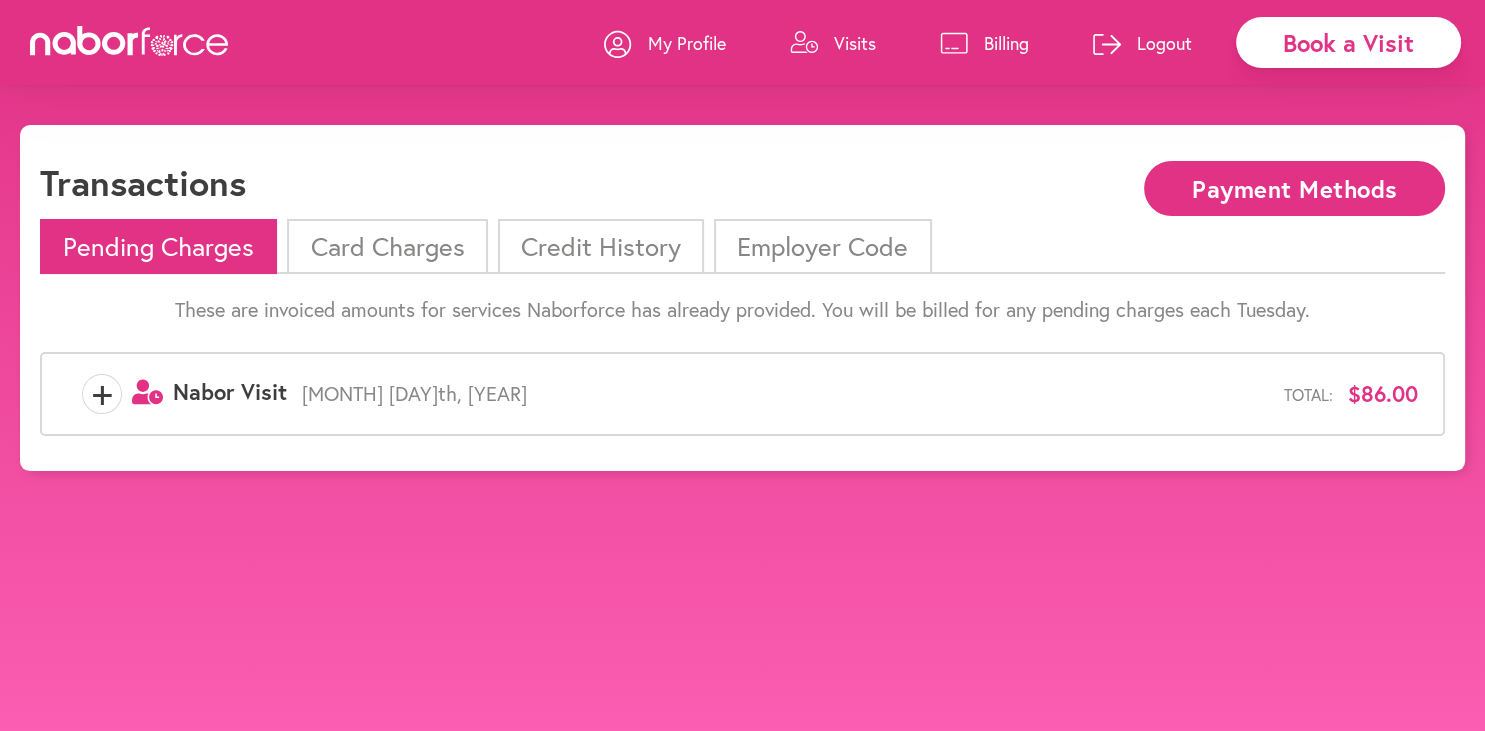 click on "Credit History" at bounding box center [601, 246] 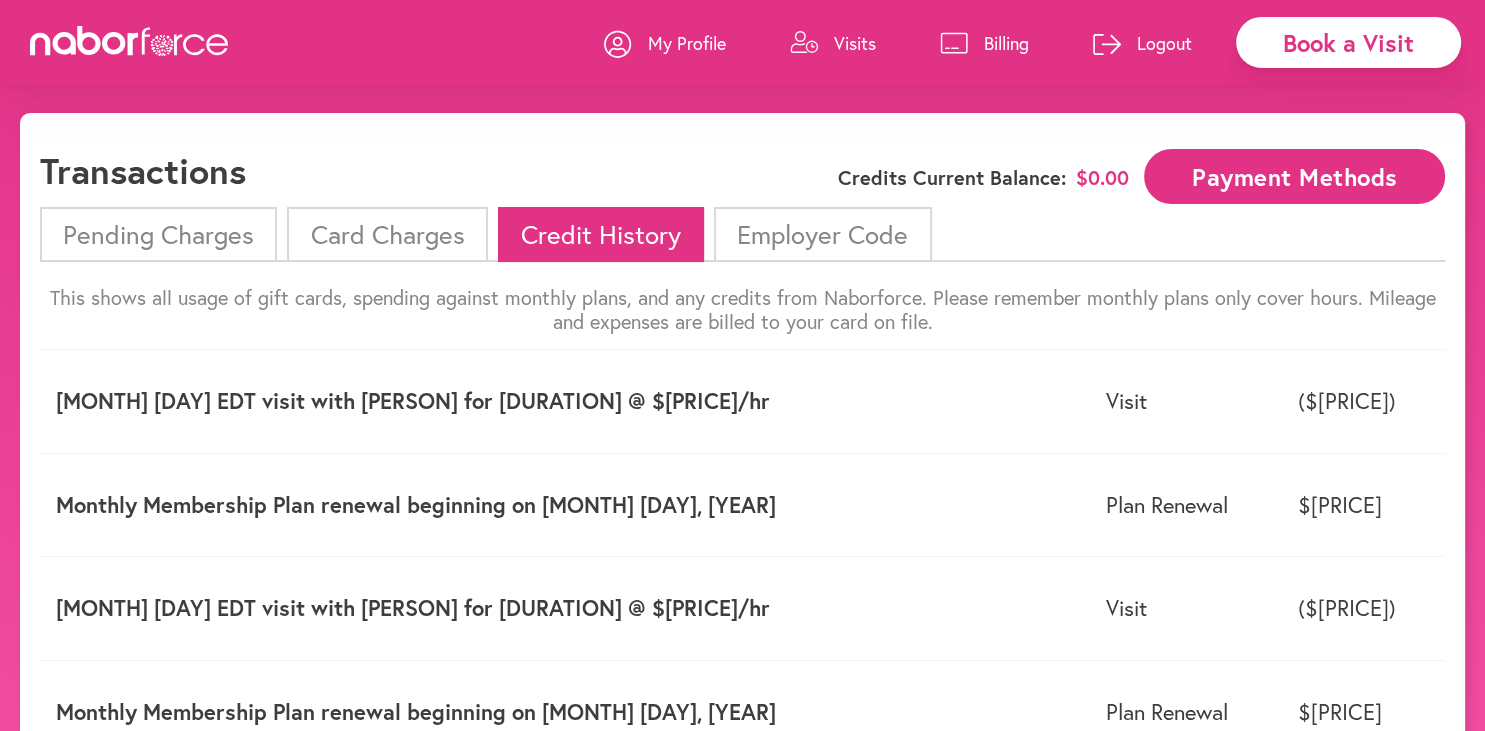 scroll, scrollTop: 0, scrollLeft: 0, axis: both 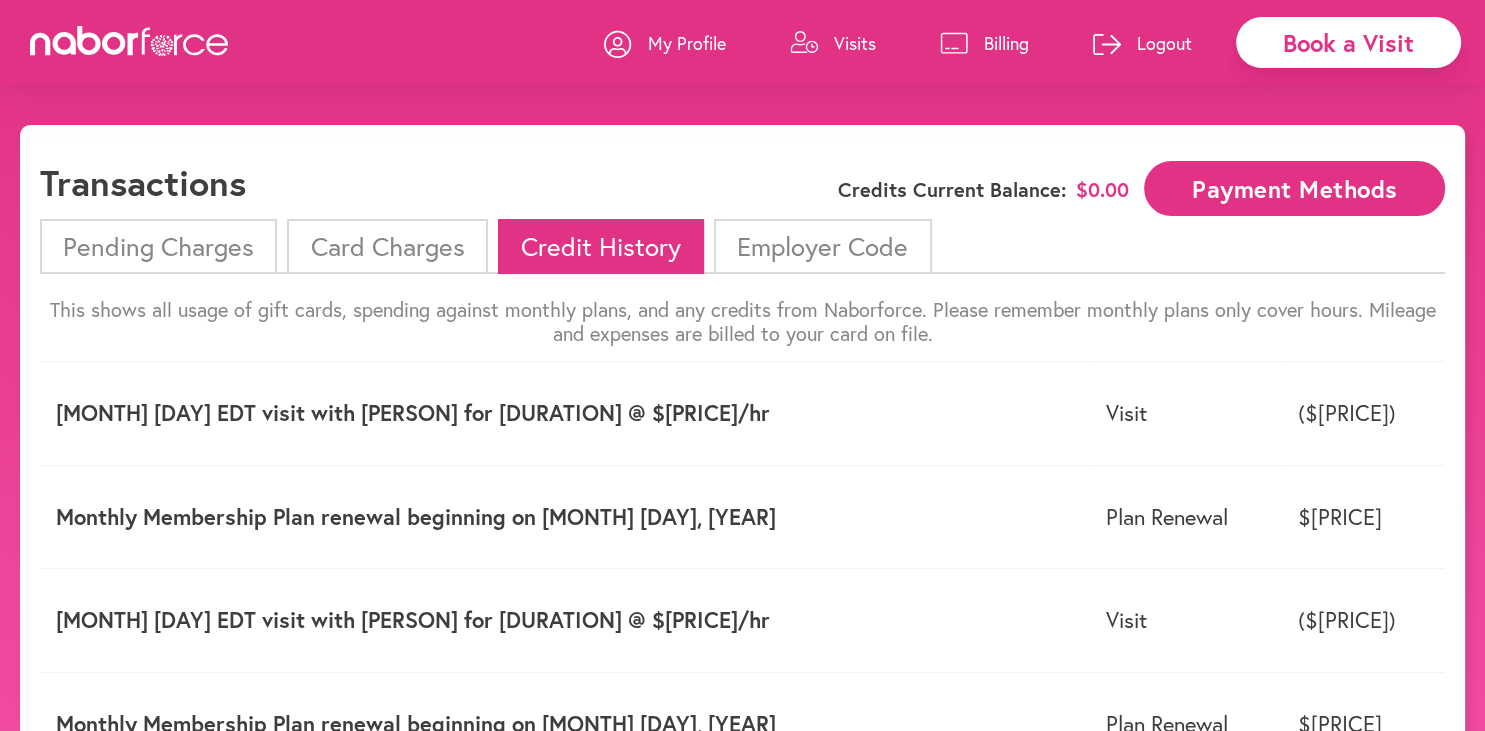 click on "Card Charges" at bounding box center (387, 246) 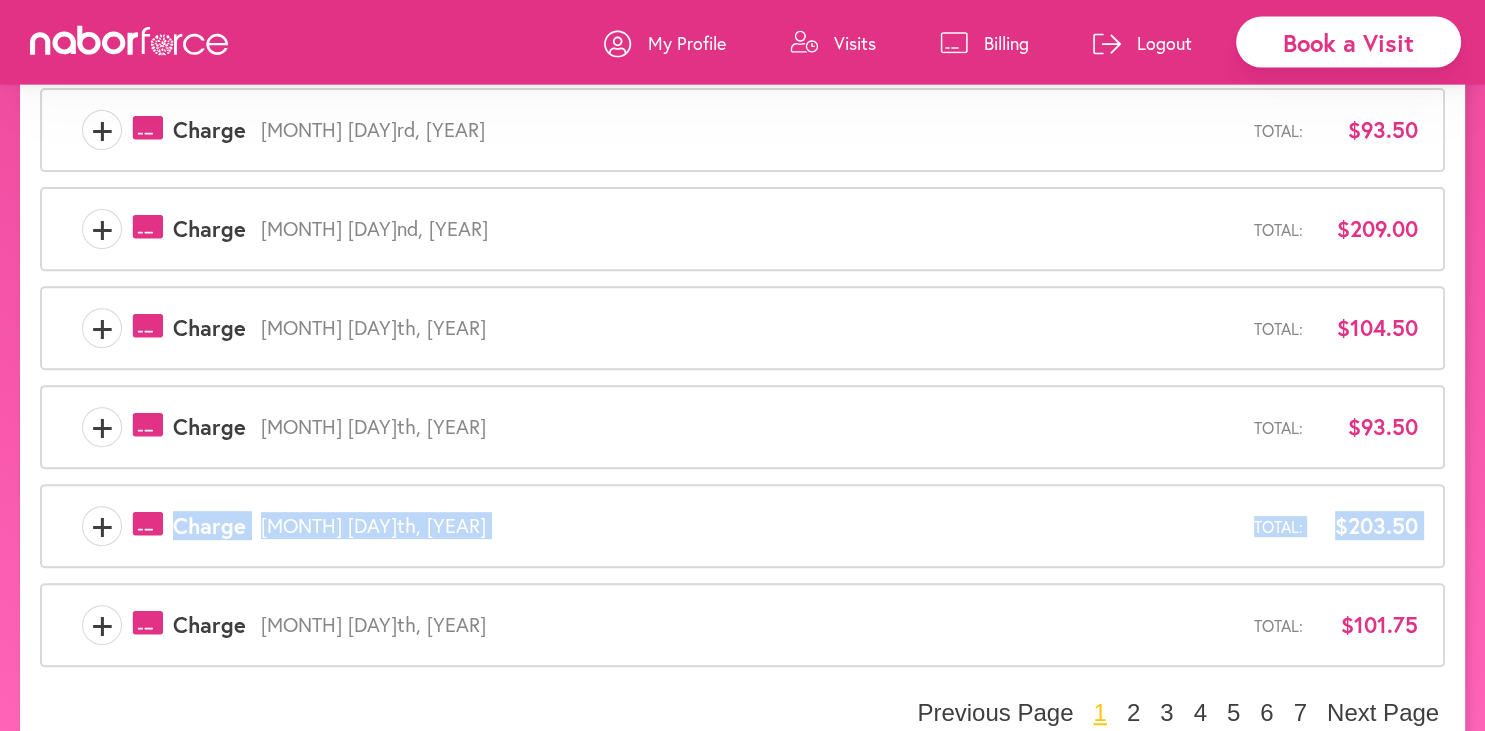 scroll, scrollTop: 679, scrollLeft: 0, axis: vertical 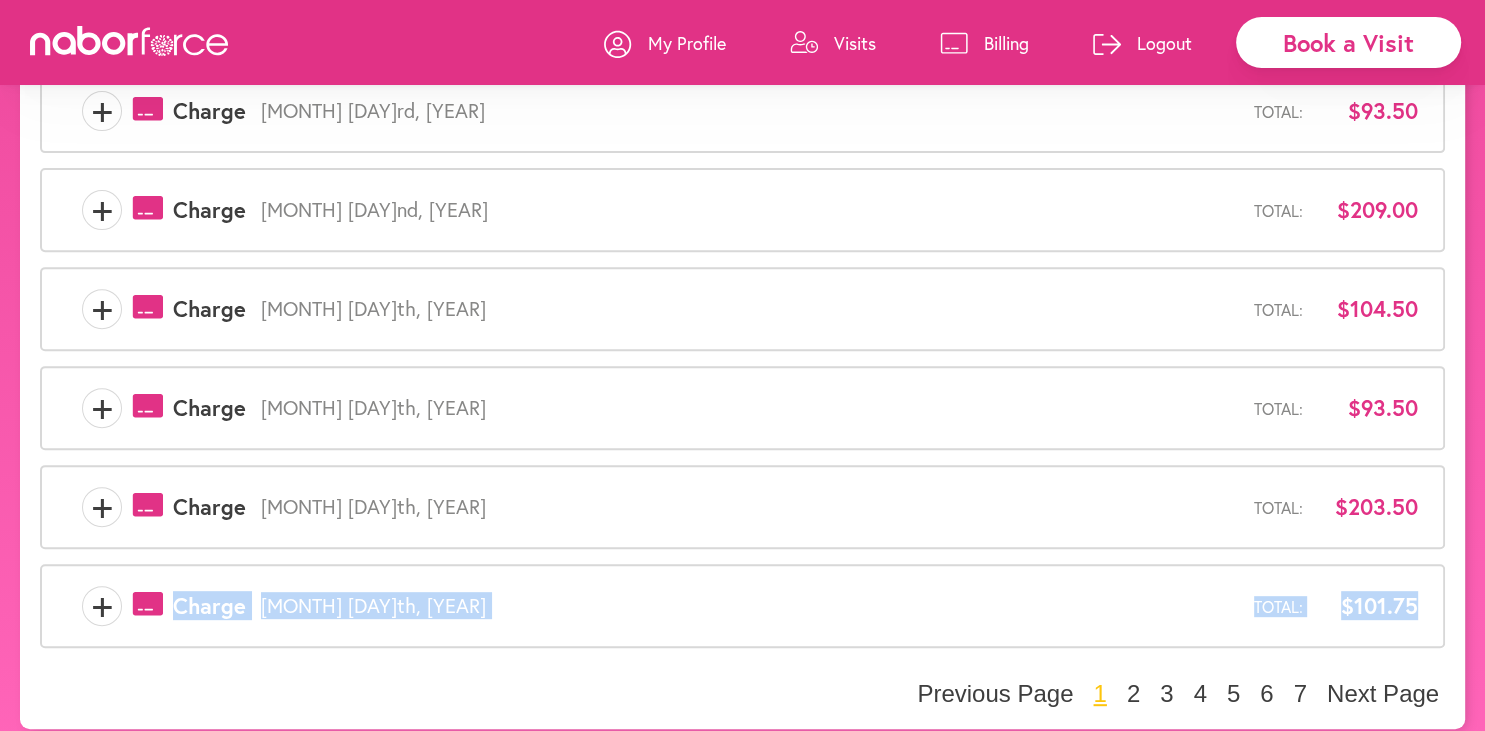 drag, startPoint x: 47, startPoint y: 140, endPoint x: 1484, endPoint y: 584, distance: 1504.0295 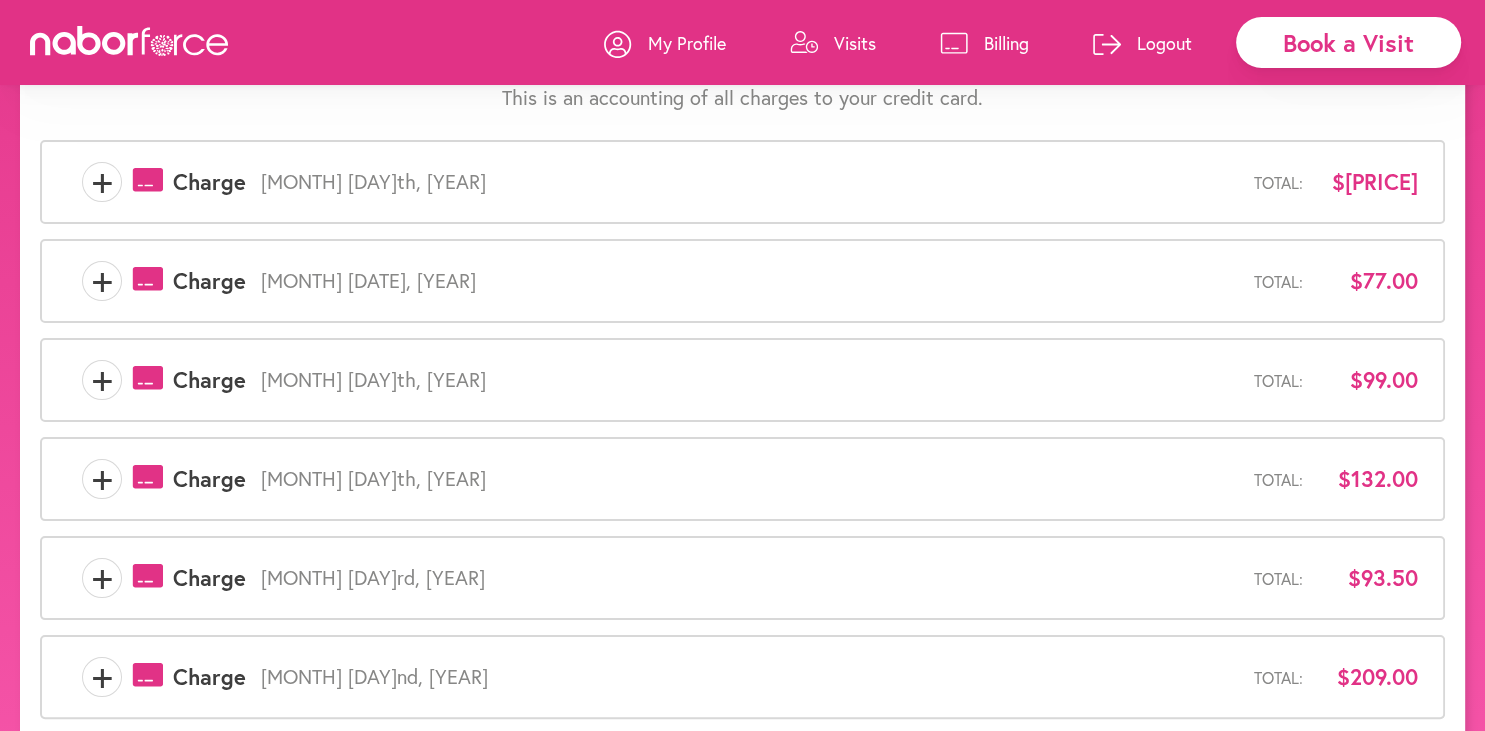 scroll, scrollTop: 740, scrollLeft: 0, axis: vertical 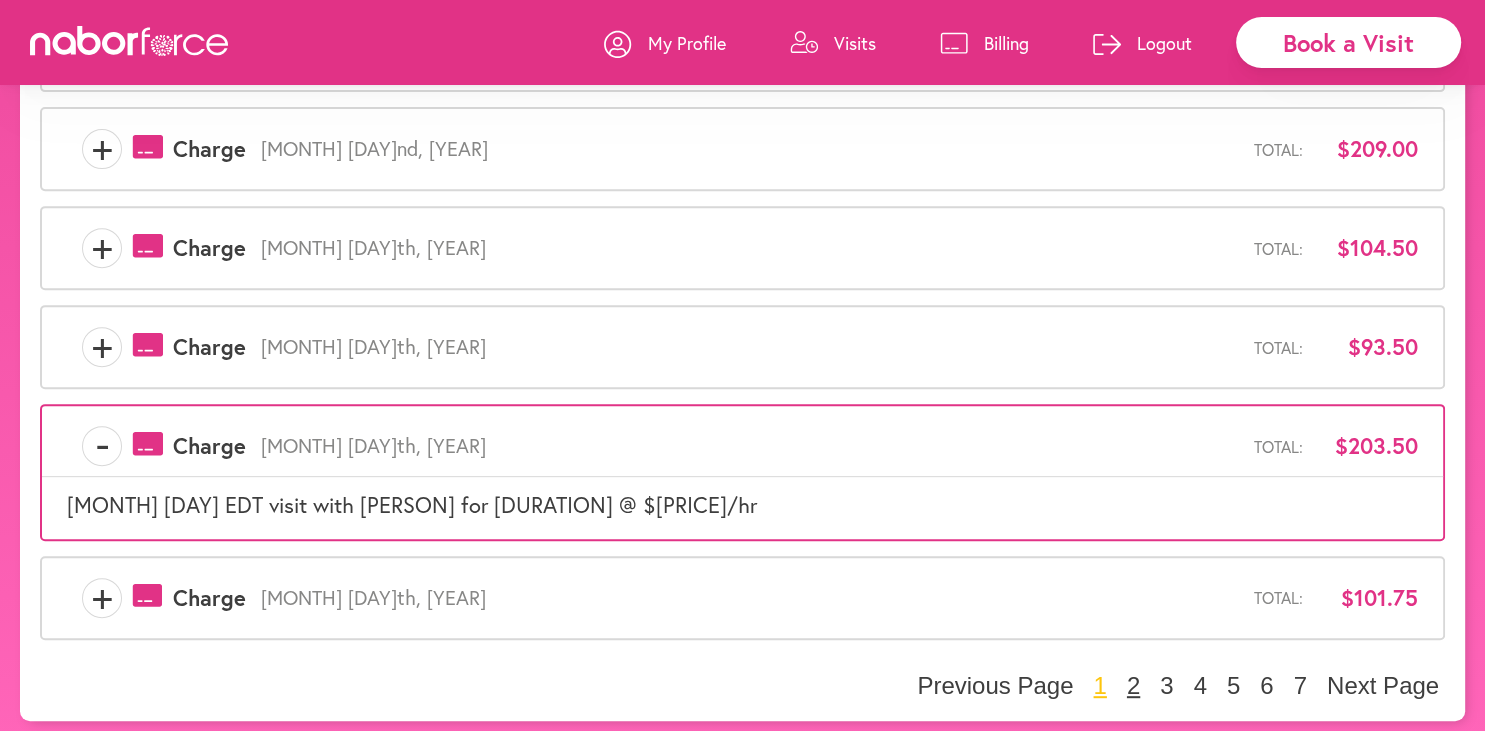 click on "2" at bounding box center (1133, 686) 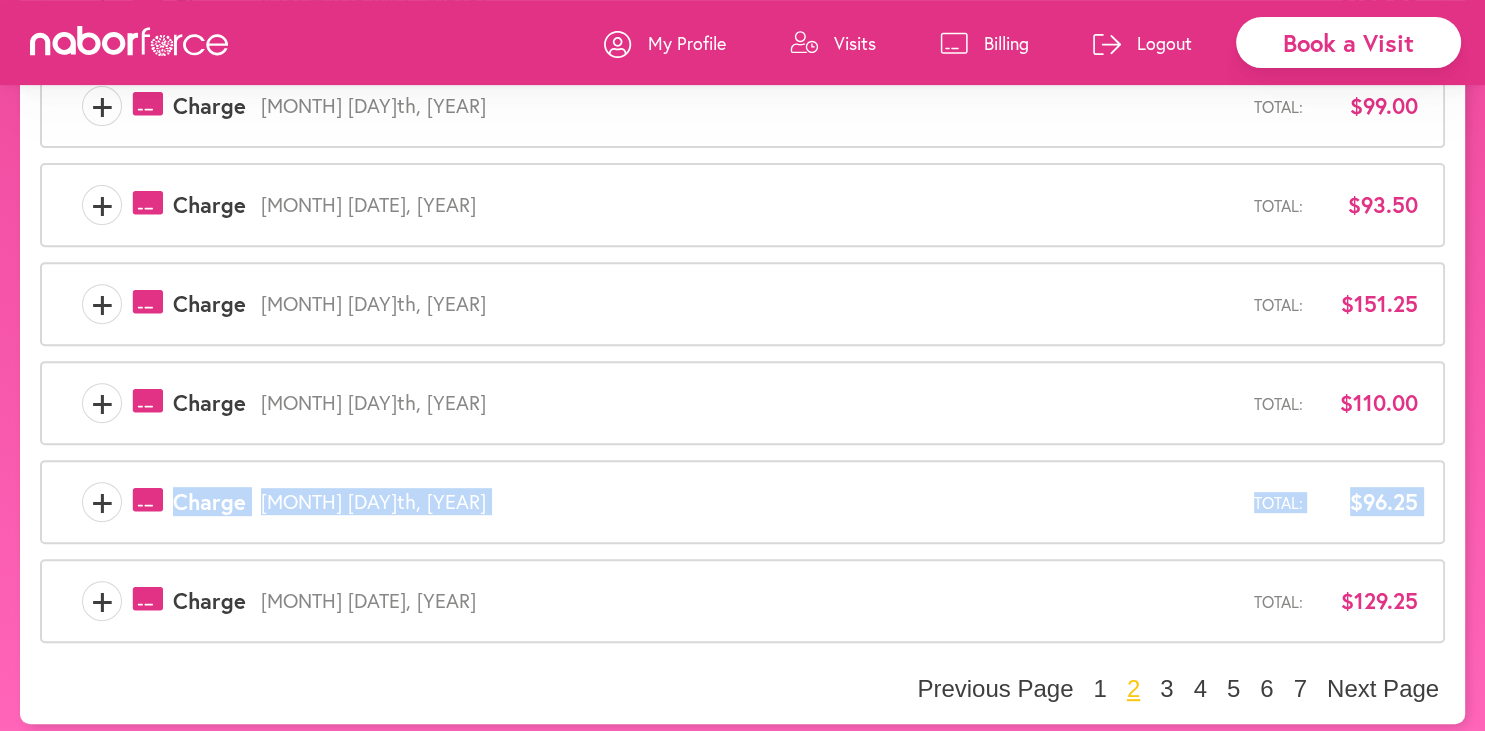 scroll, scrollTop: 688, scrollLeft: 0, axis: vertical 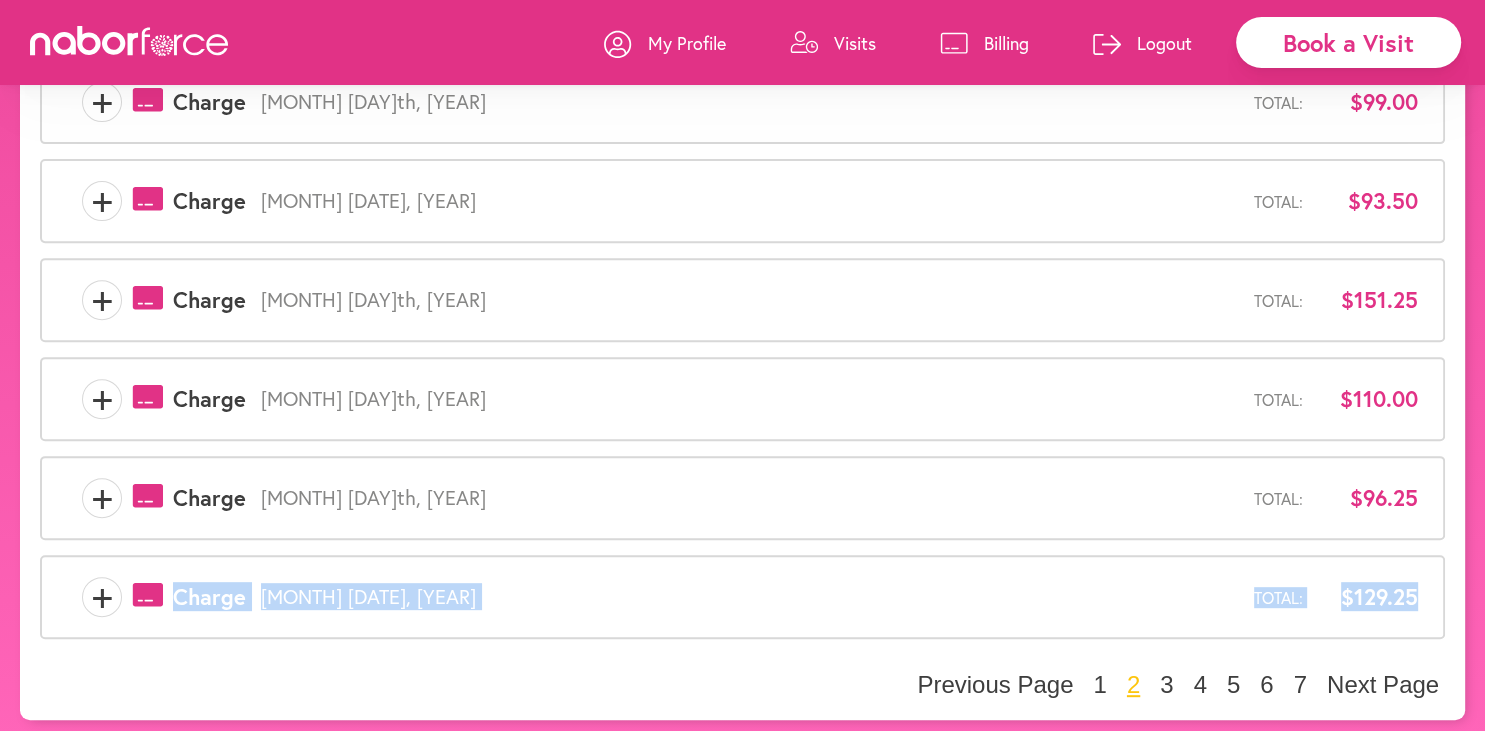 drag, startPoint x: 75, startPoint y: 240, endPoint x: 1484, endPoint y: 611, distance: 1457.025 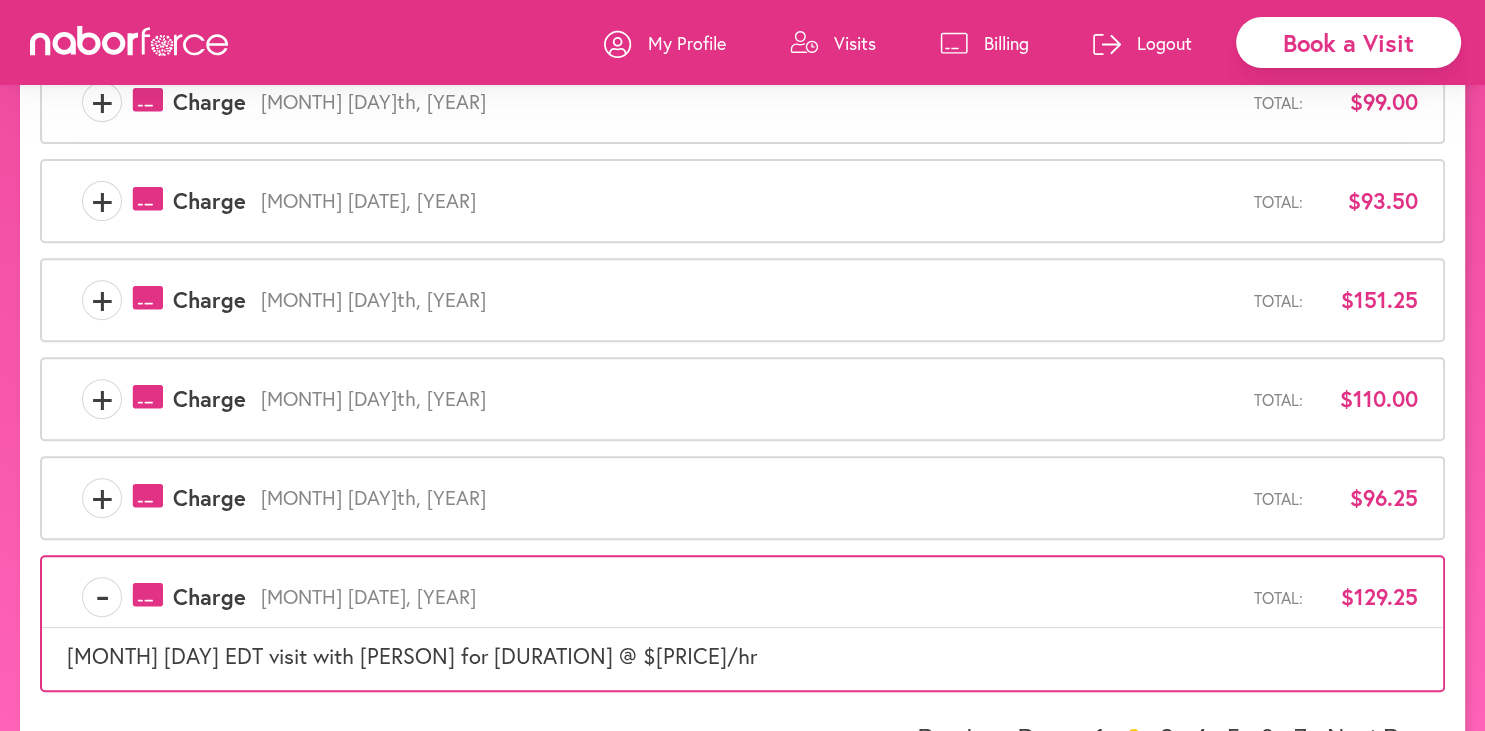 scroll, scrollTop: 740, scrollLeft: 0, axis: vertical 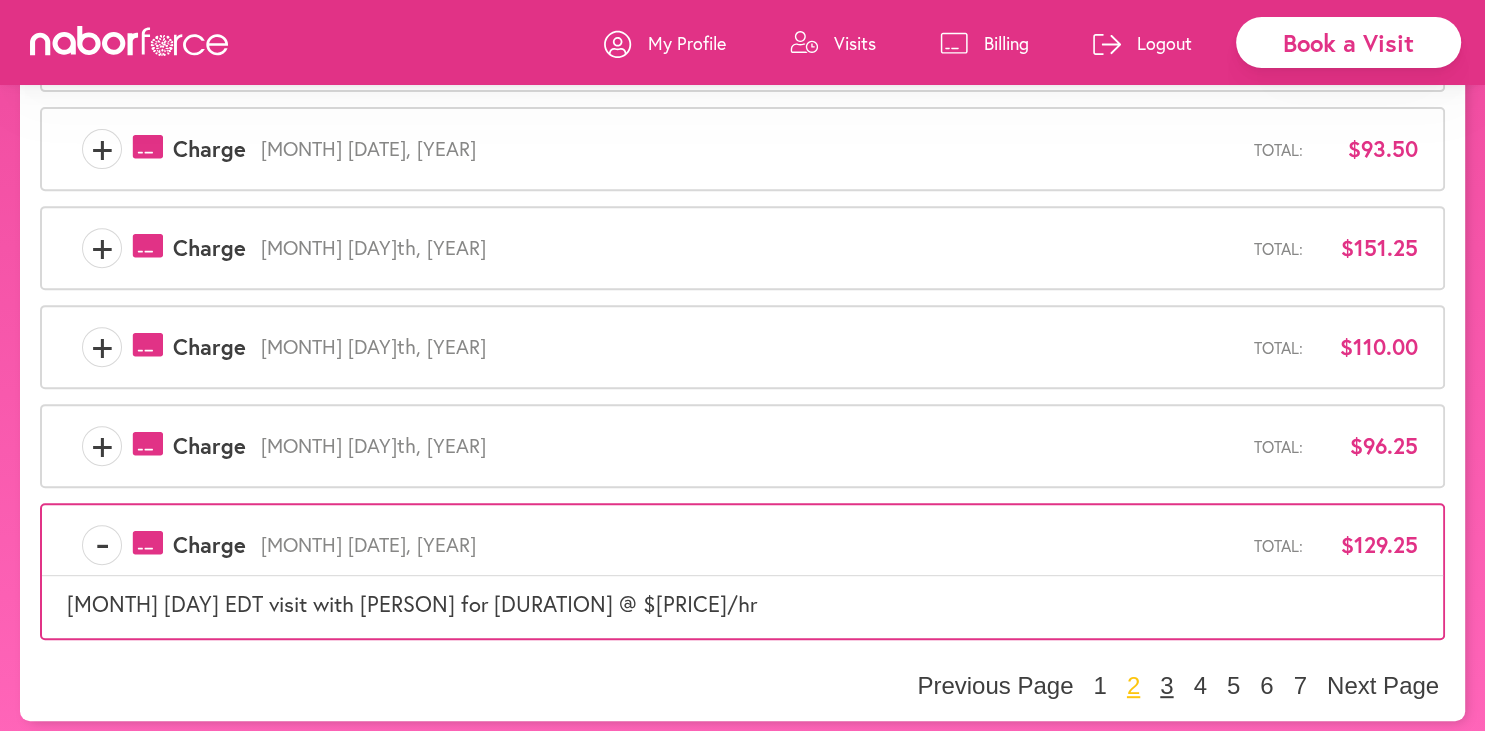 click on "3" at bounding box center (1166, 686) 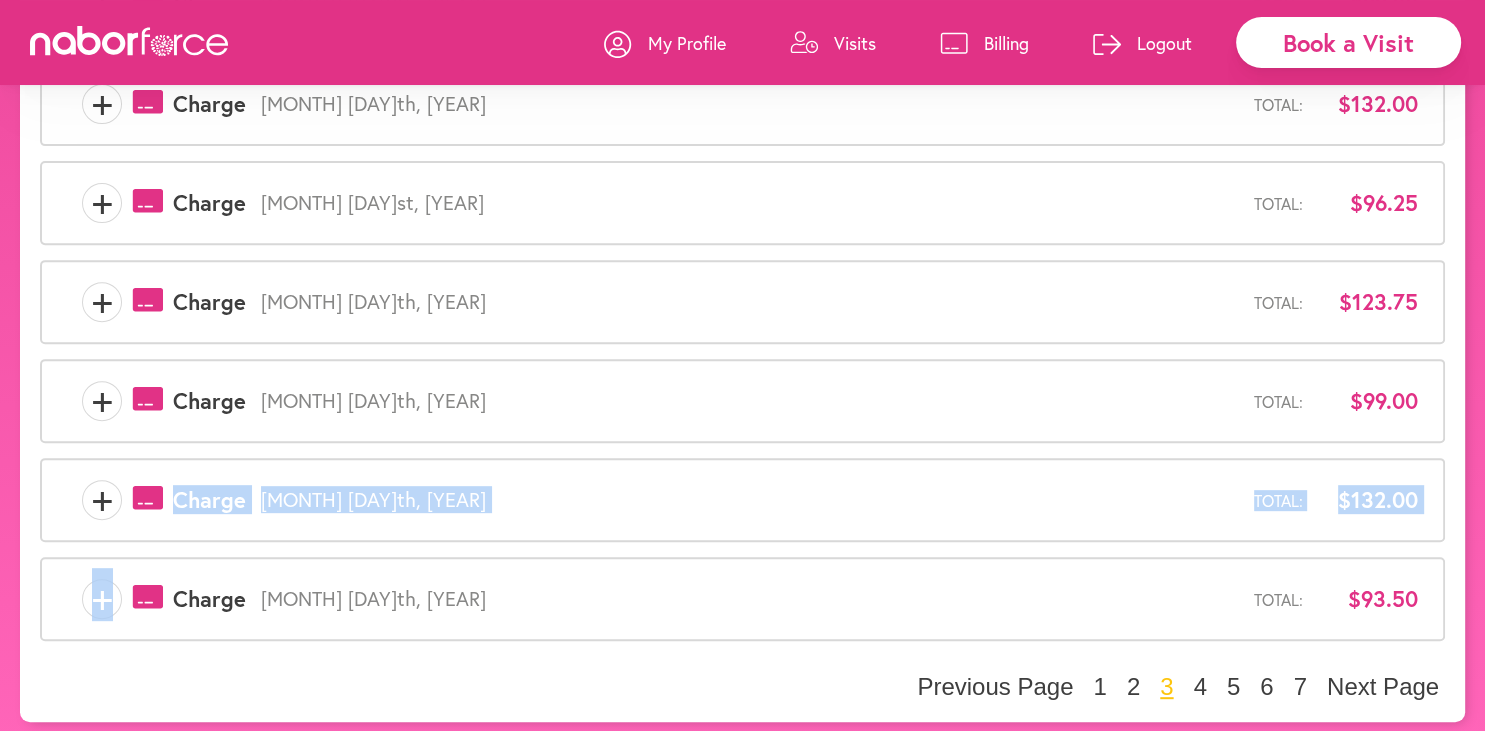 scroll, scrollTop: 688, scrollLeft: 0, axis: vertical 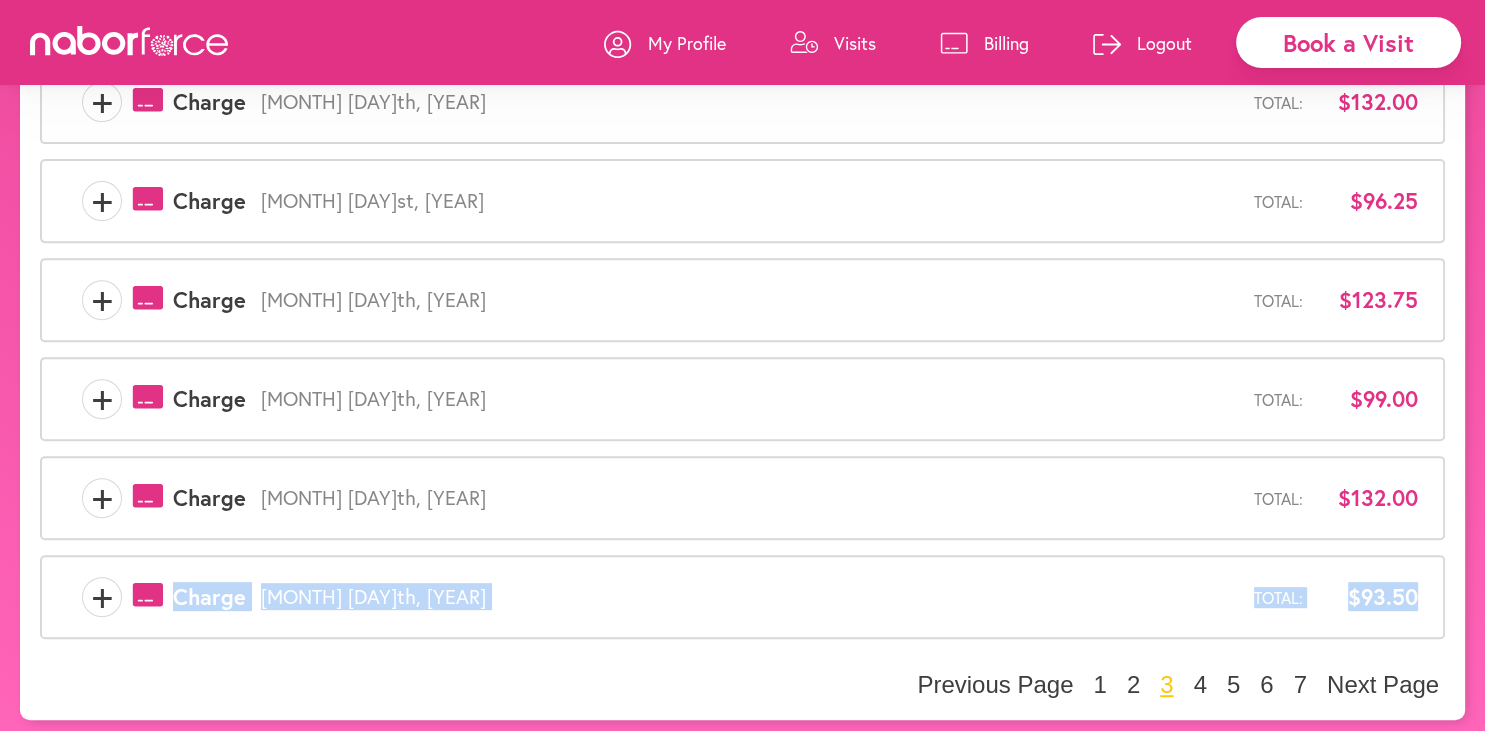 drag, startPoint x: 62, startPoint y: 245, endPoint x: 1298, endPoint y: 618, distance: 1291.0558 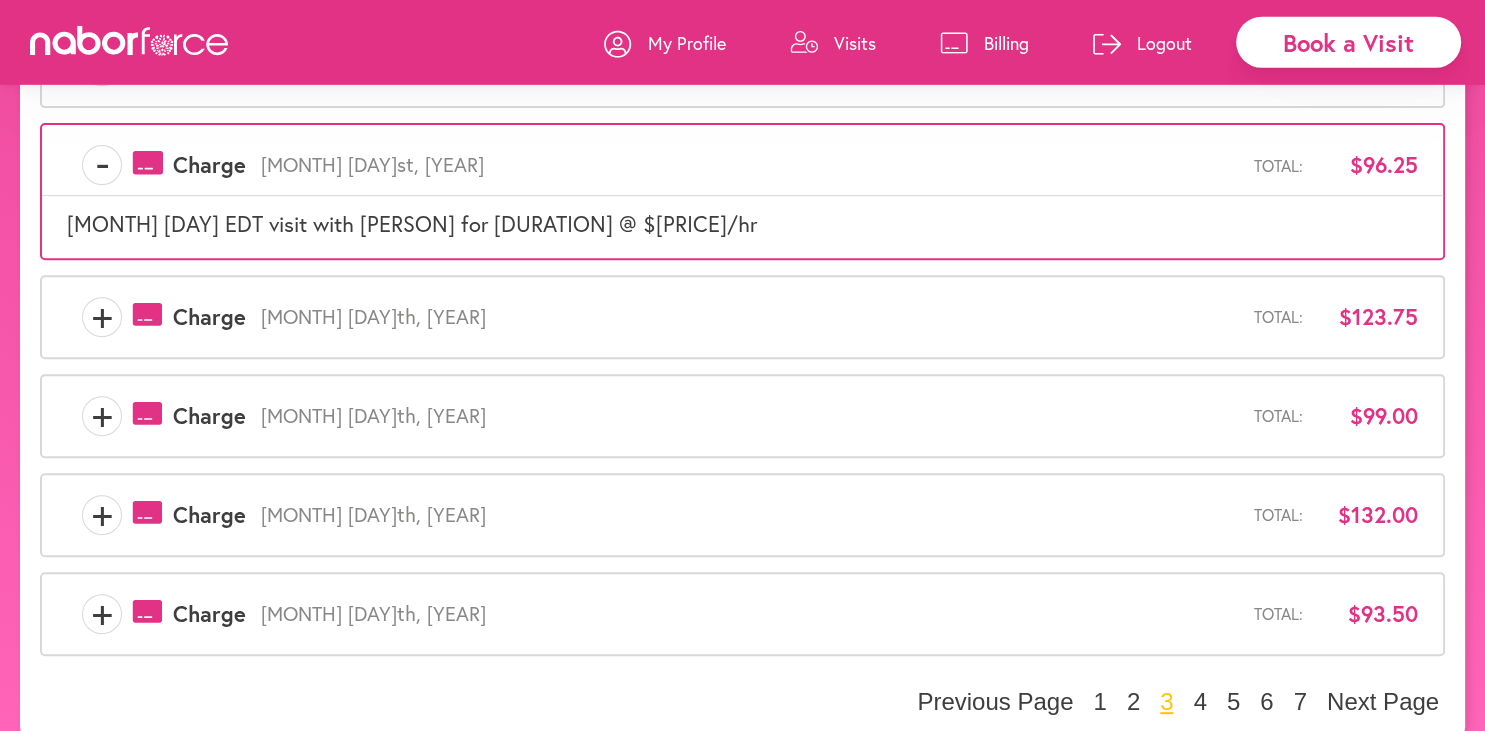 scroll, scrollTop: 740, scrollLeft: 0, axis: vertical 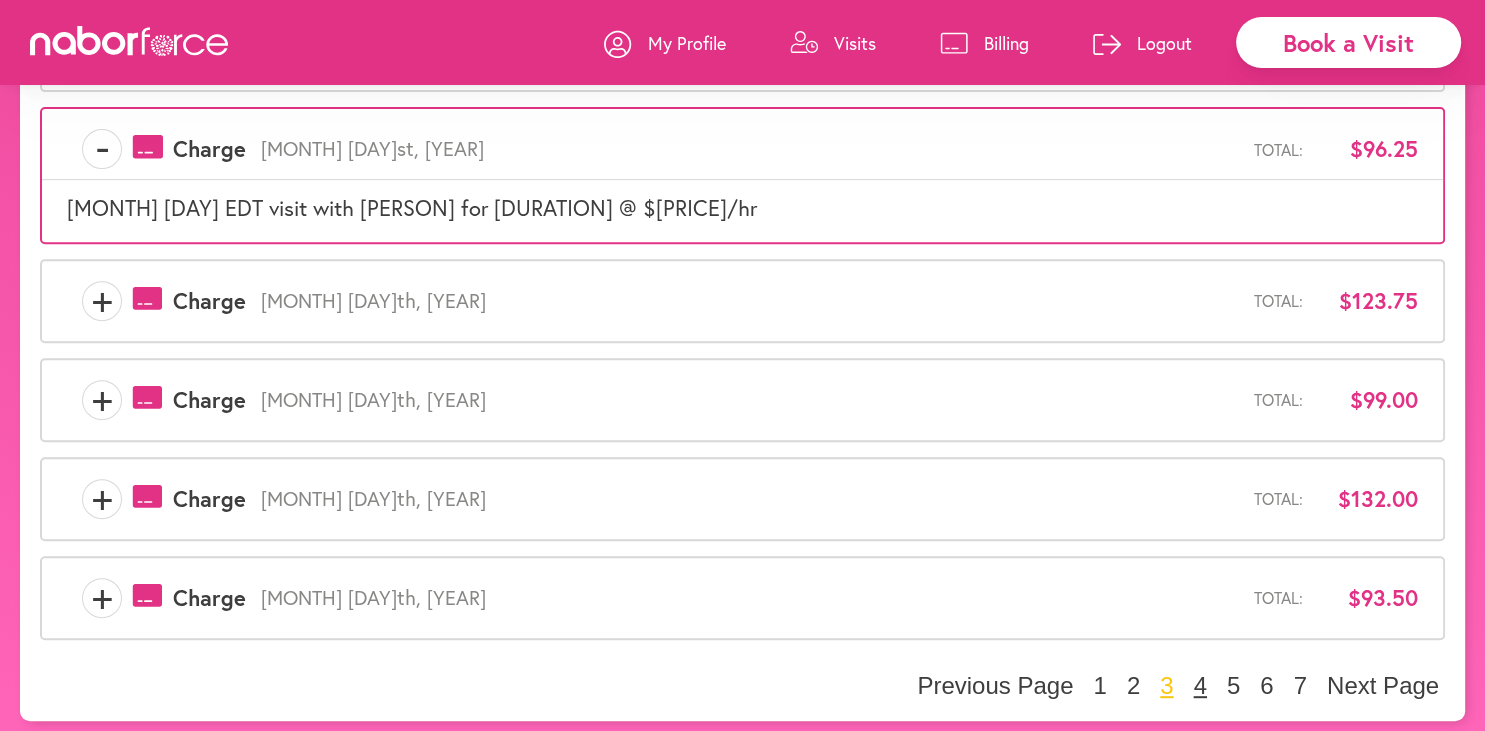 click on "4" at bounding box center [1199, 686] 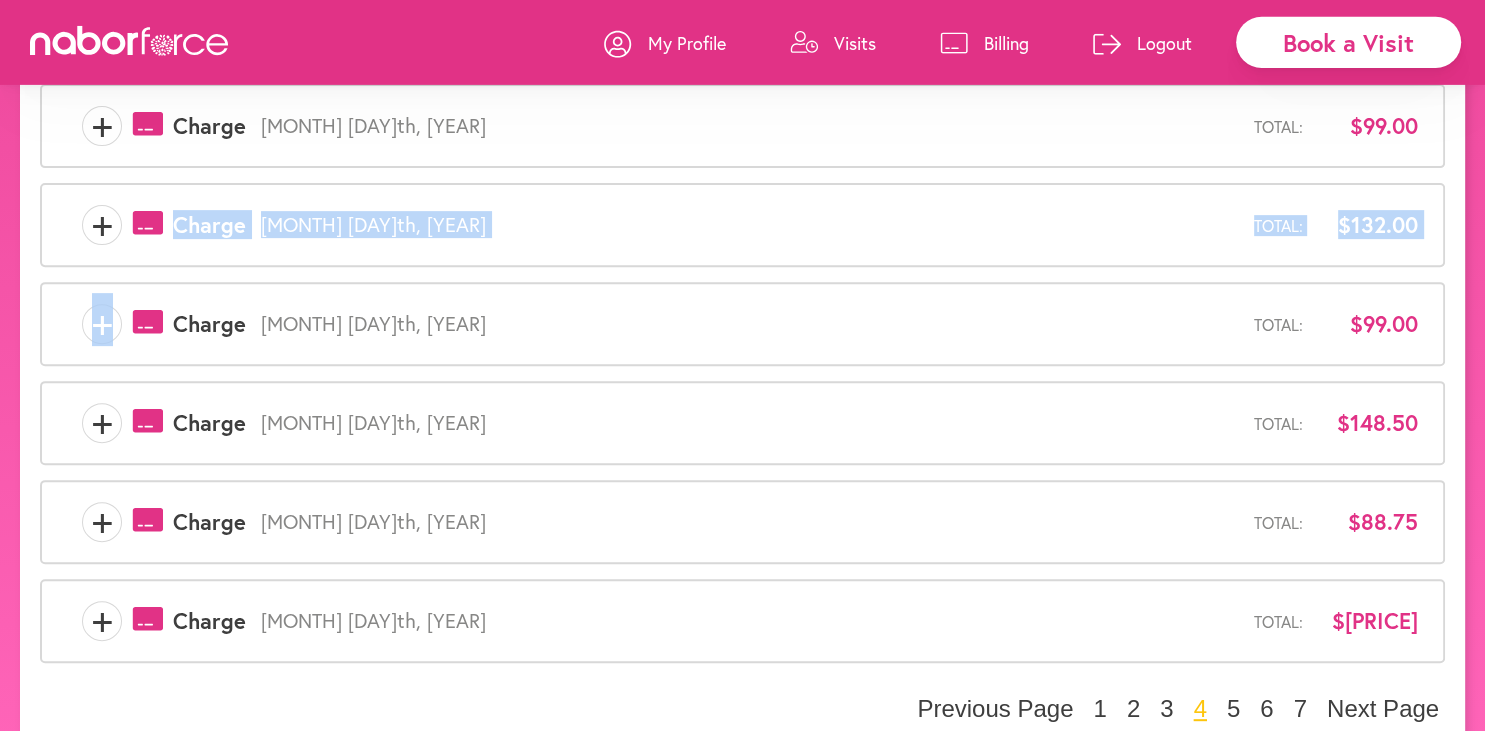 scroll, scrollTop: 688, scrollLeft: 0, axis: vertical 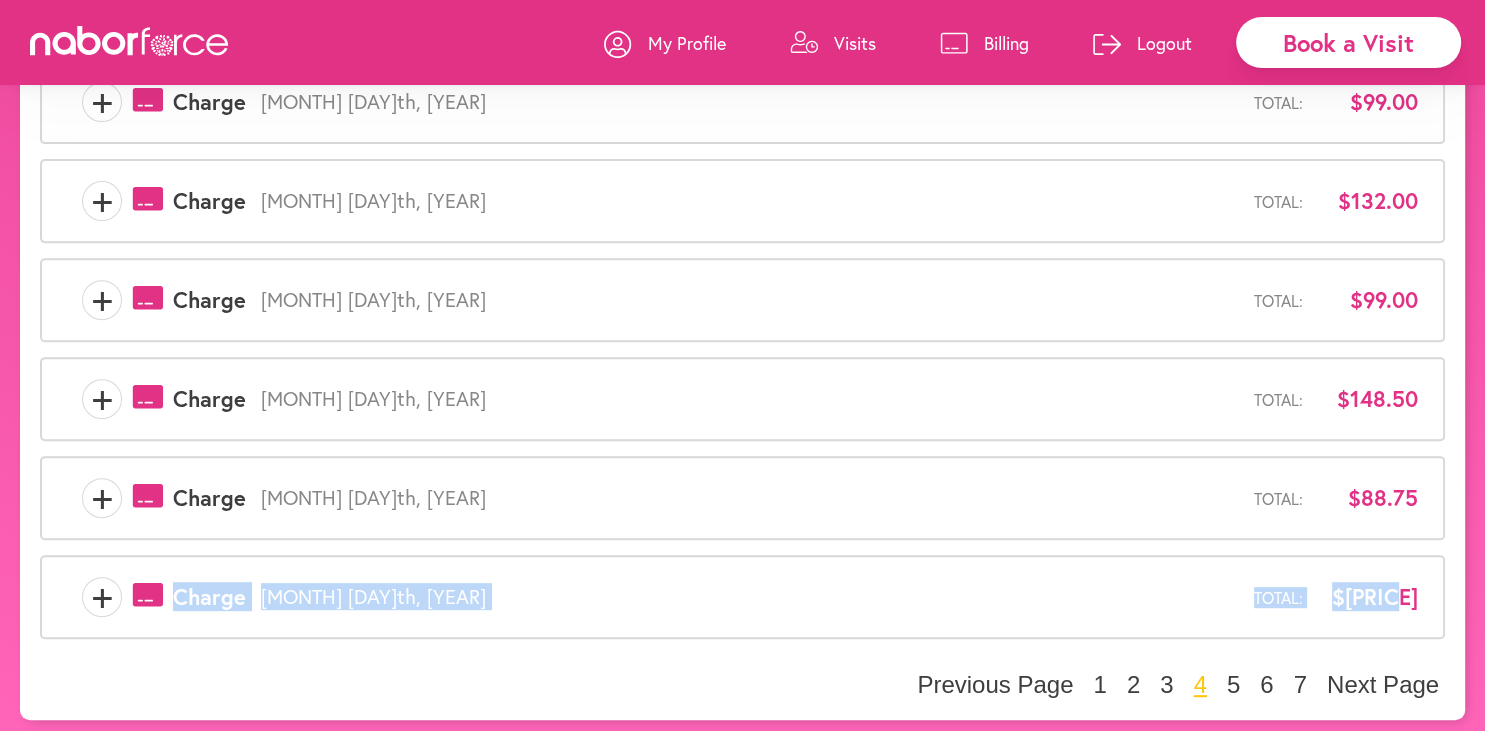 drag, startPoint x: 70, startPoint y: 253, endPoint x: 1484, endPoint y: 636, distance: 1464.9523 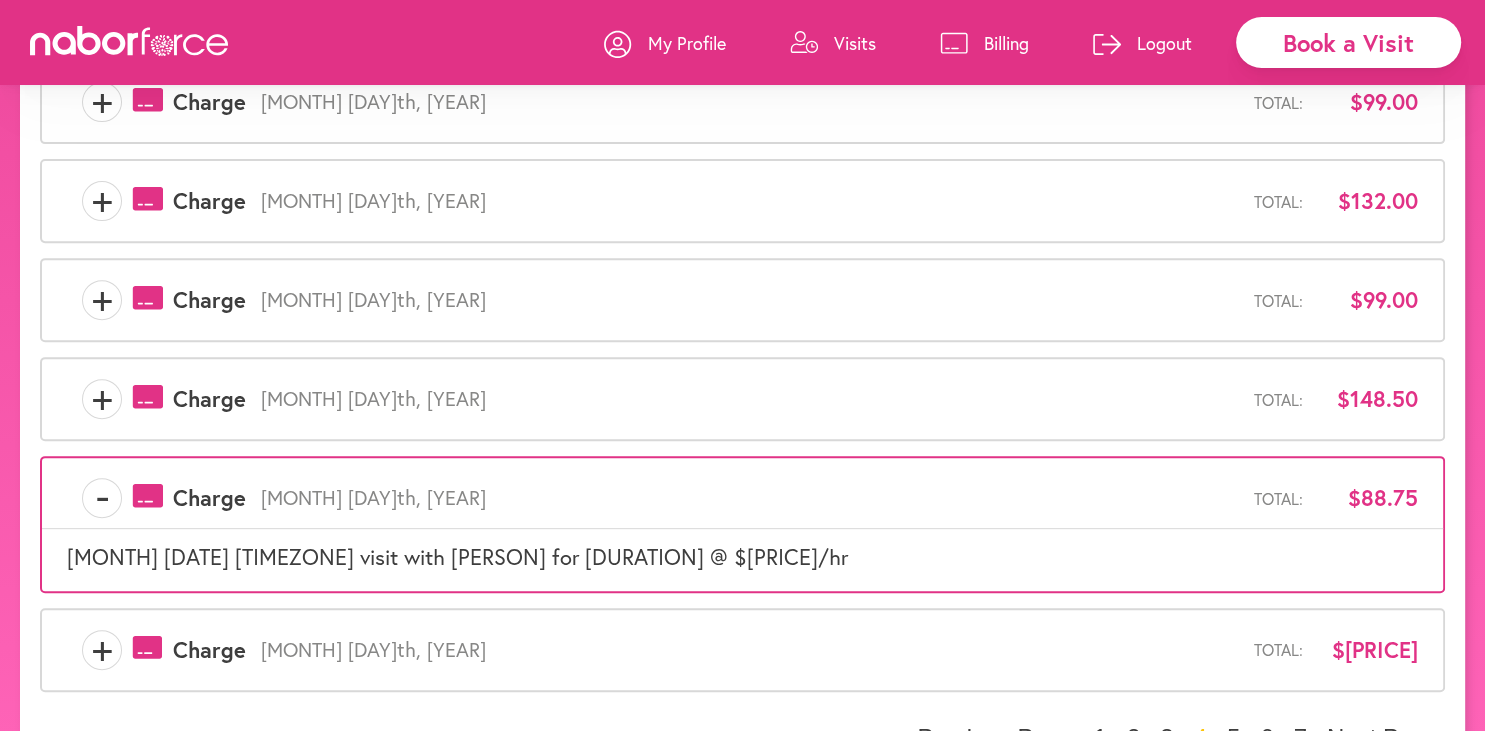scroll, scrollTop: 740, scrollLeft: 0, axis: vertical 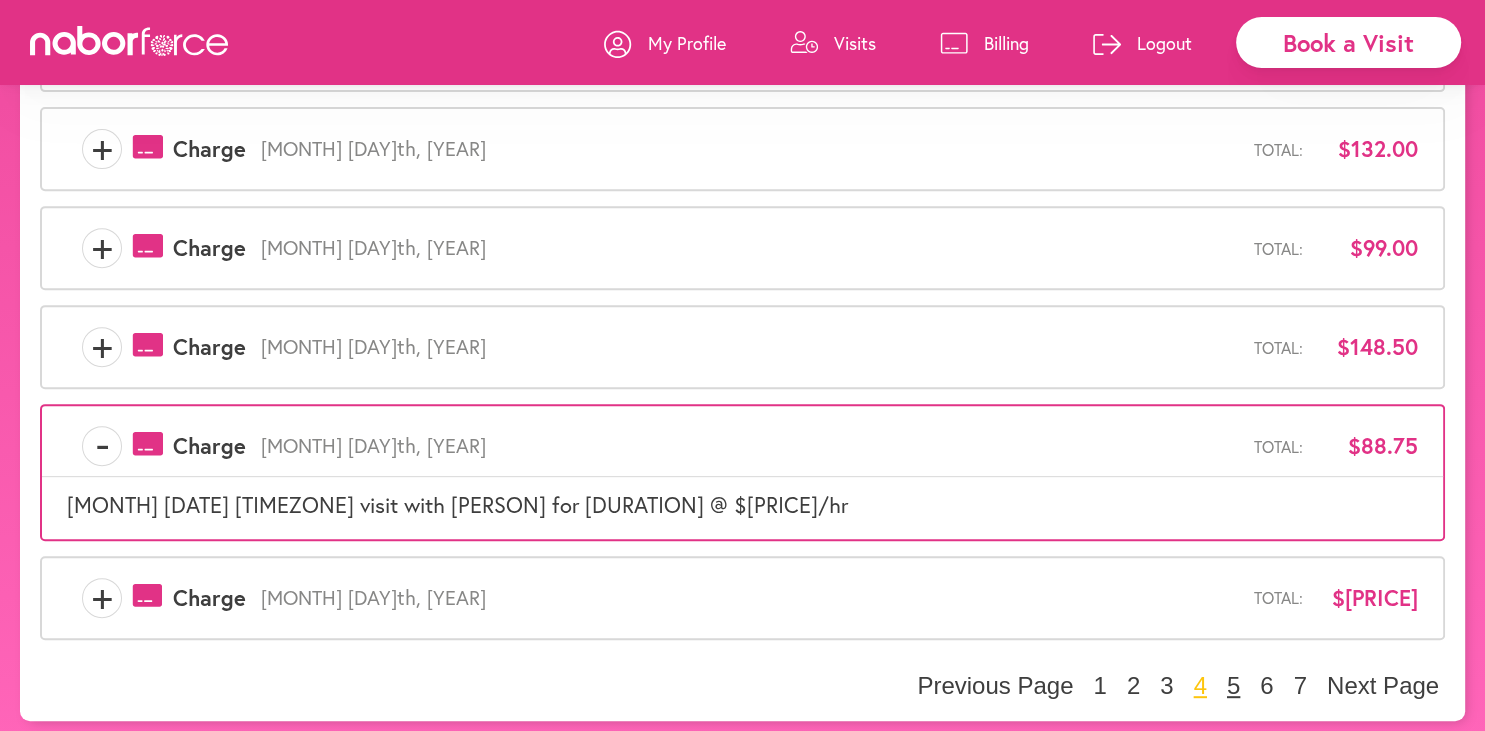 click on "5" at bounding box center (1233, 686) 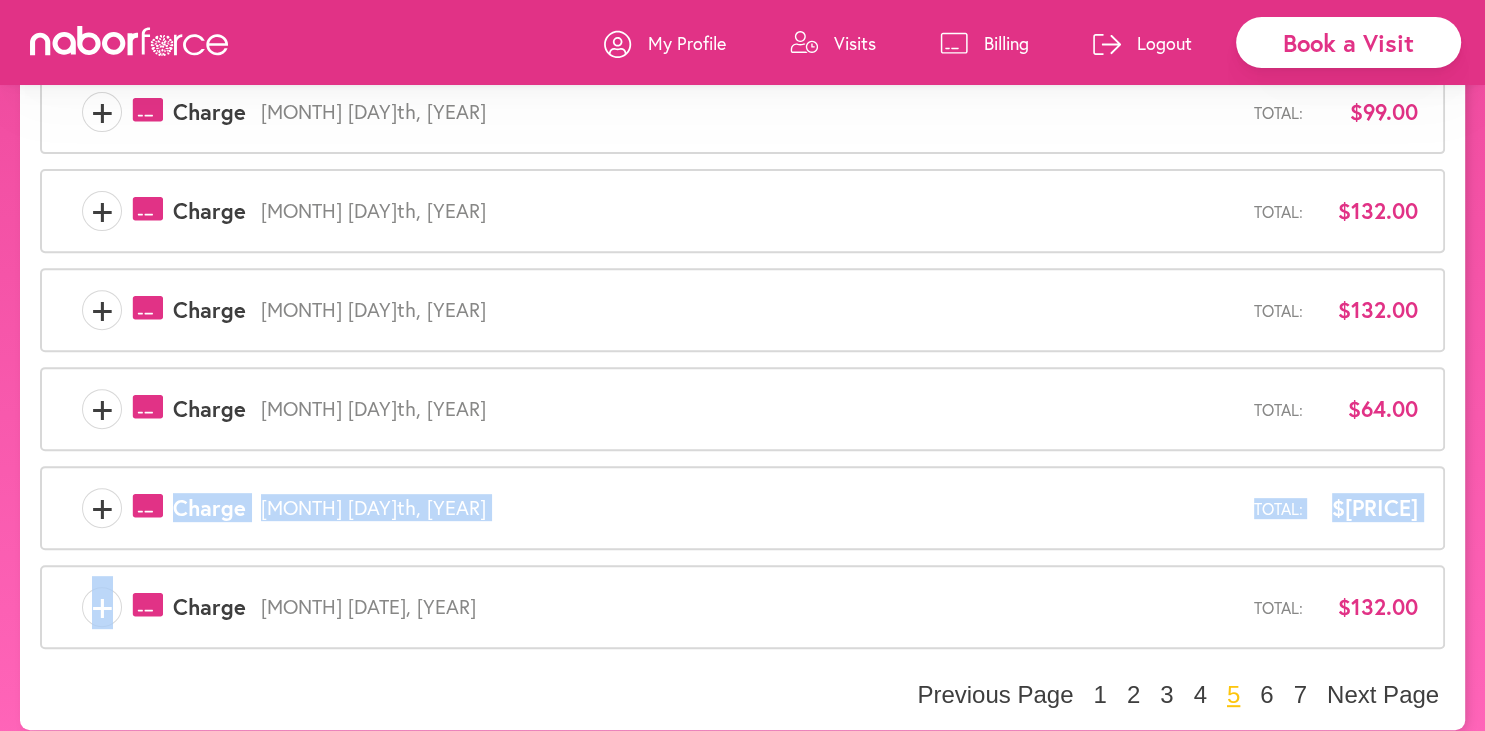 scroll, scrollTop: 688, scrollLeft: 0, axis: vertical 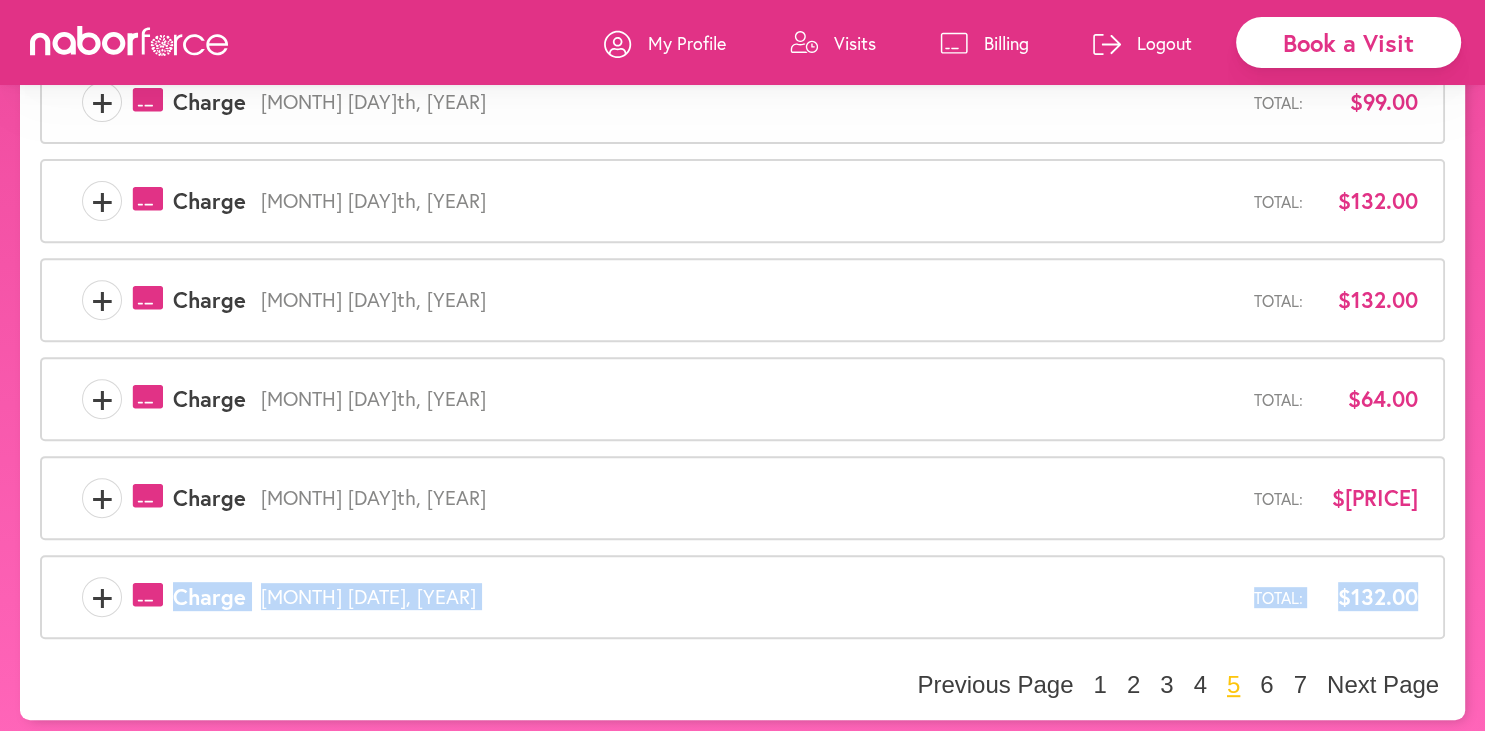 drag, startPoint x: 66, startPoint y: 247, endPoint x: 1484, endPoint y: 628, distance: 1468.2932 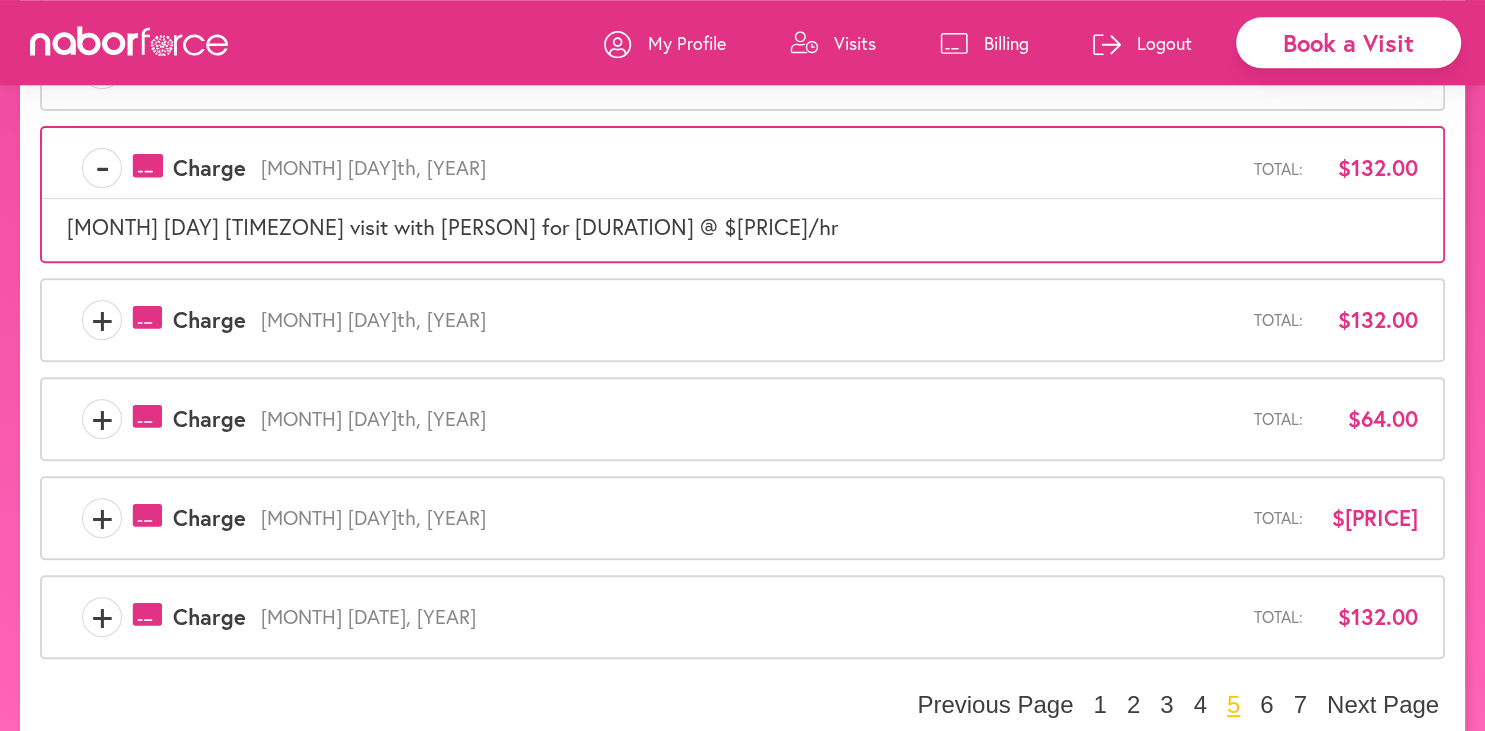 scroll, scrollTop: 740, scrollLeft: 0, axis: vertical 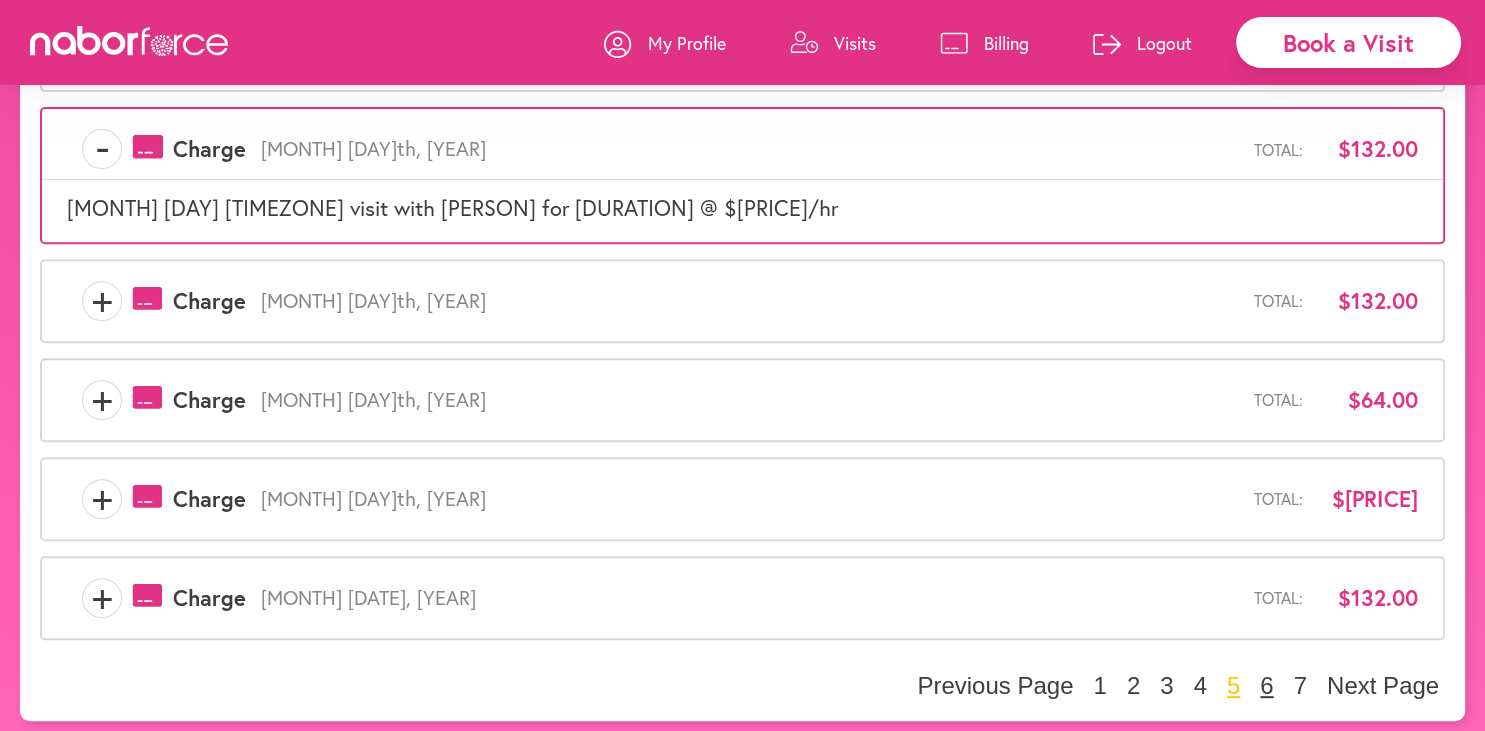 click on "6" at bounding box center (1266, 686) 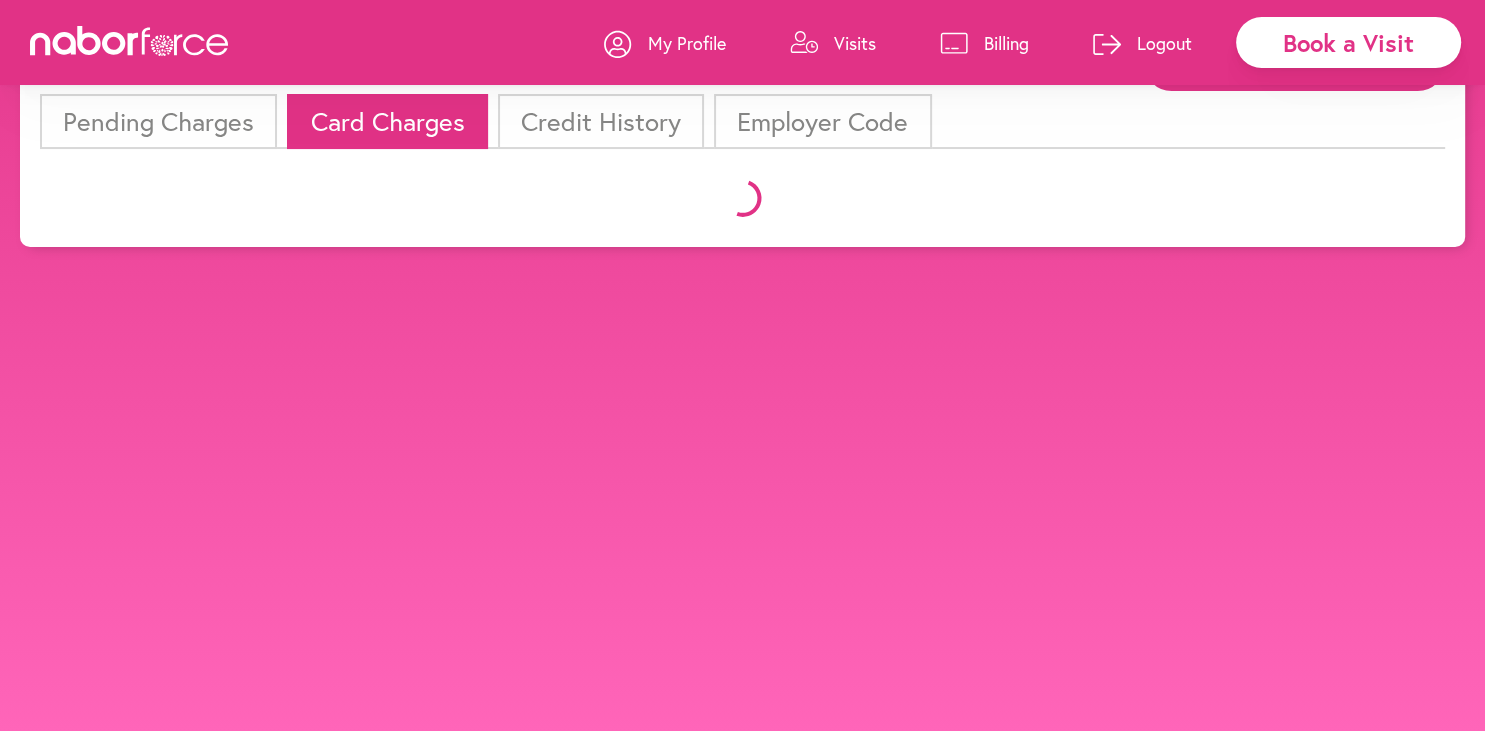 scroll, scrollTop: 124, scrollLeft: 0, axis: vertical 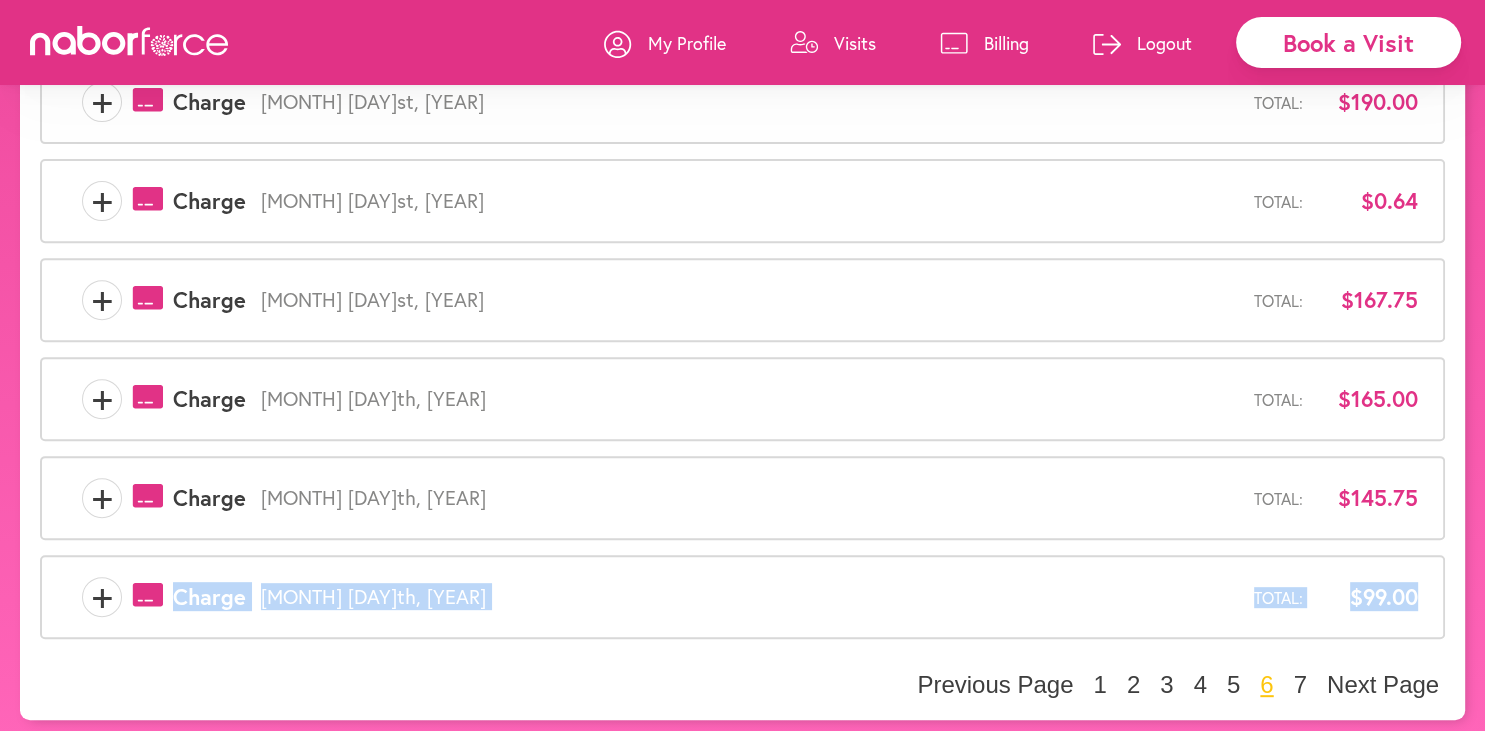 drag, startPoint x: 73, startPoint y: 254, endPoint x: 1484, endPoint y: 622, distance: 1458.1992 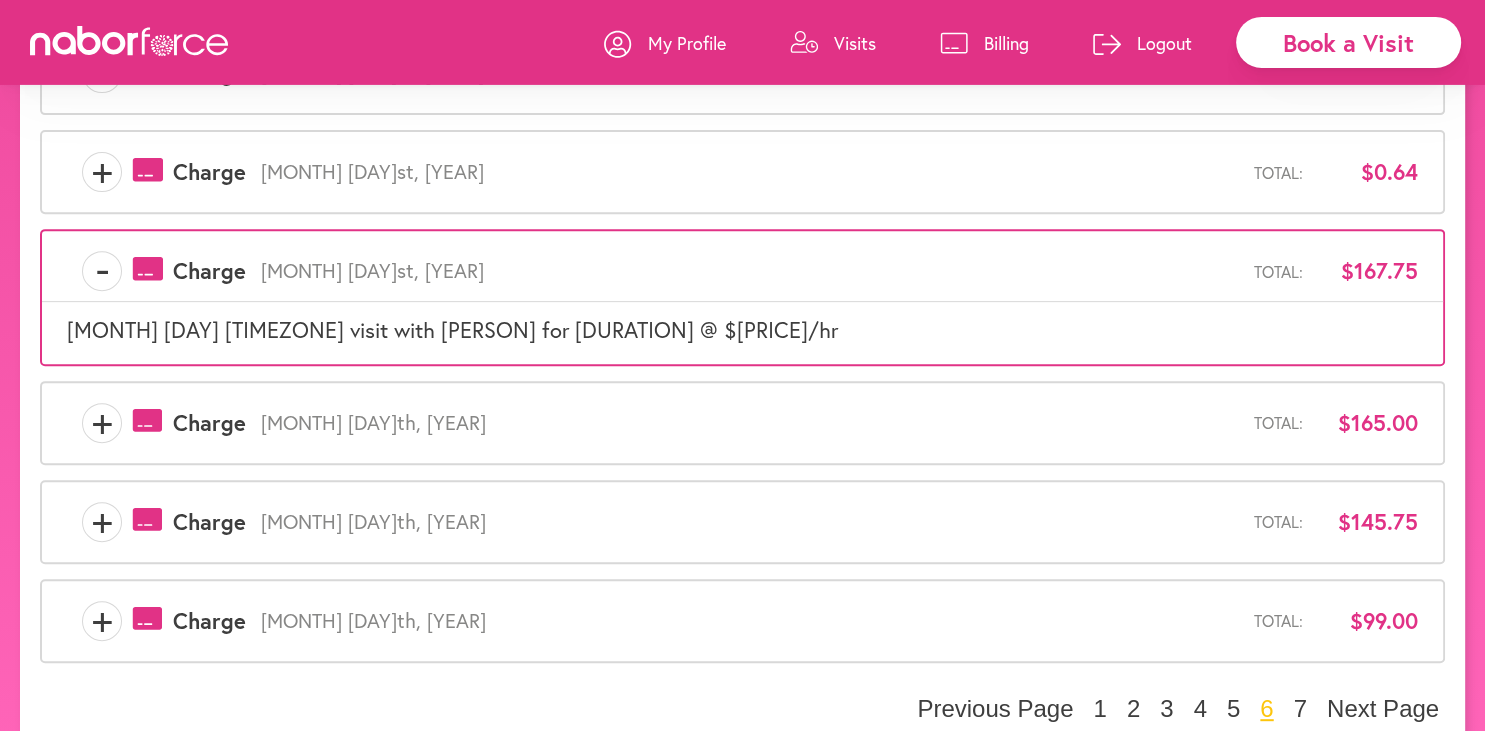 scroll, scrollTop: 740, scrollLeft: 0, axis: vertical 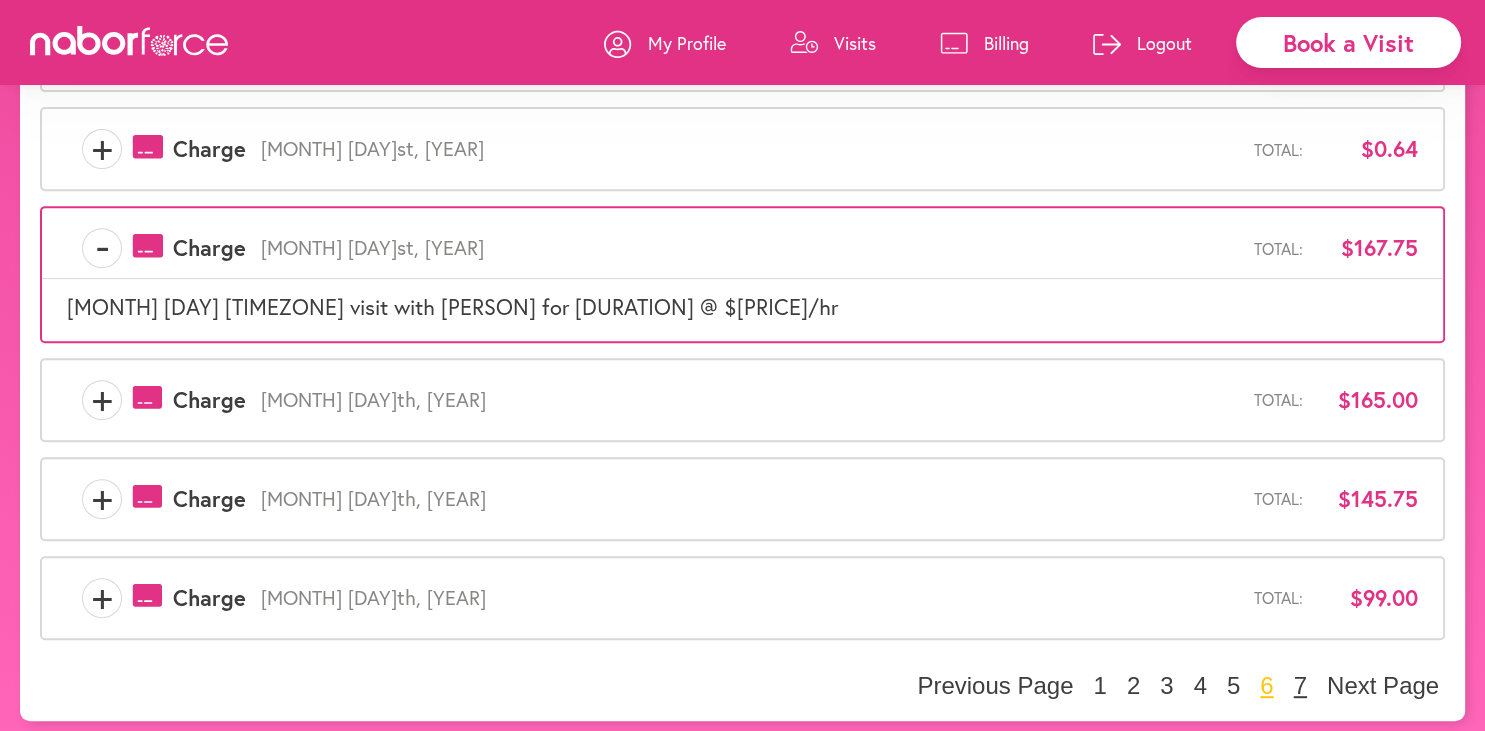 click on "7" at bounding box center [1300, 686] 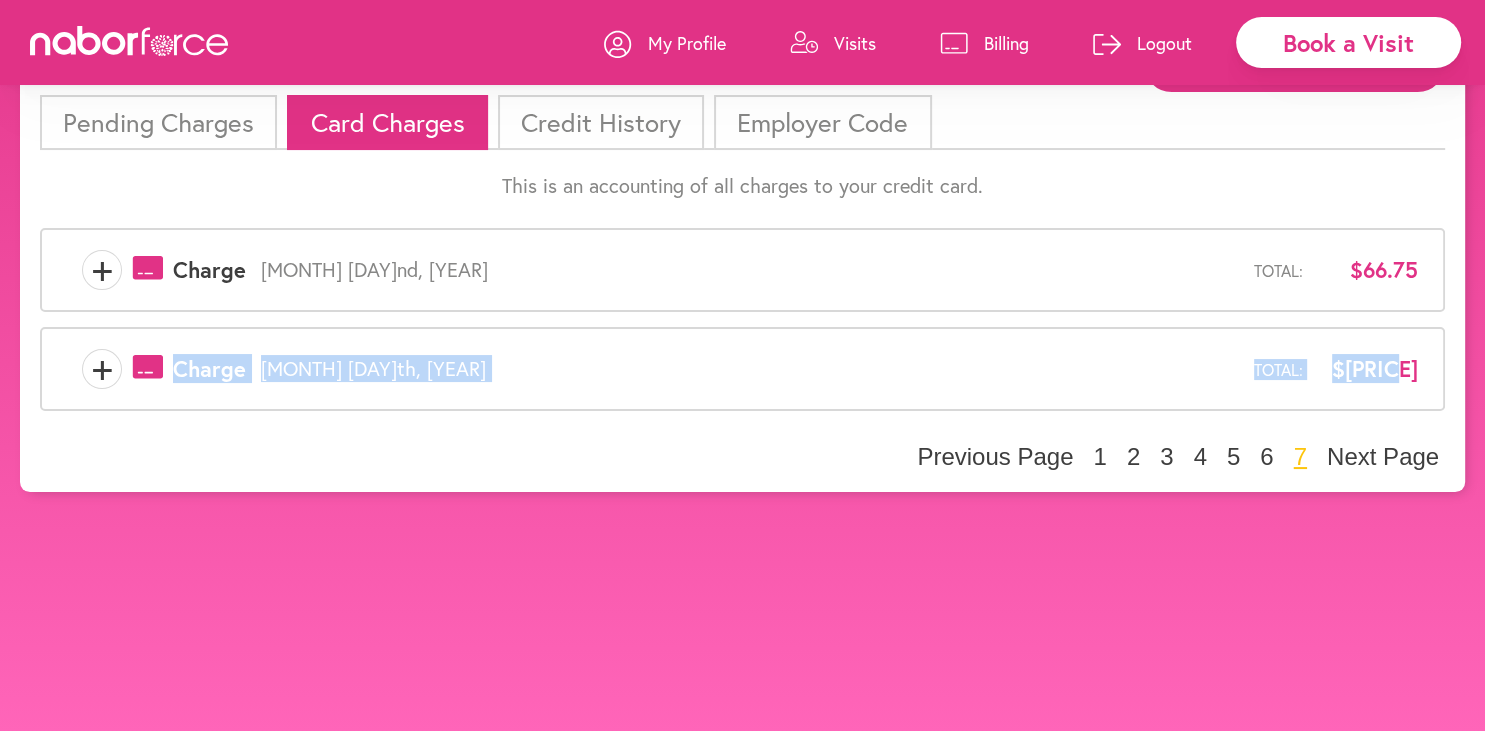 drag, startPoint x: 74, startPoint y: 222, endPoint x: 1484, endPoint y: 529, distance: 1443.0347 